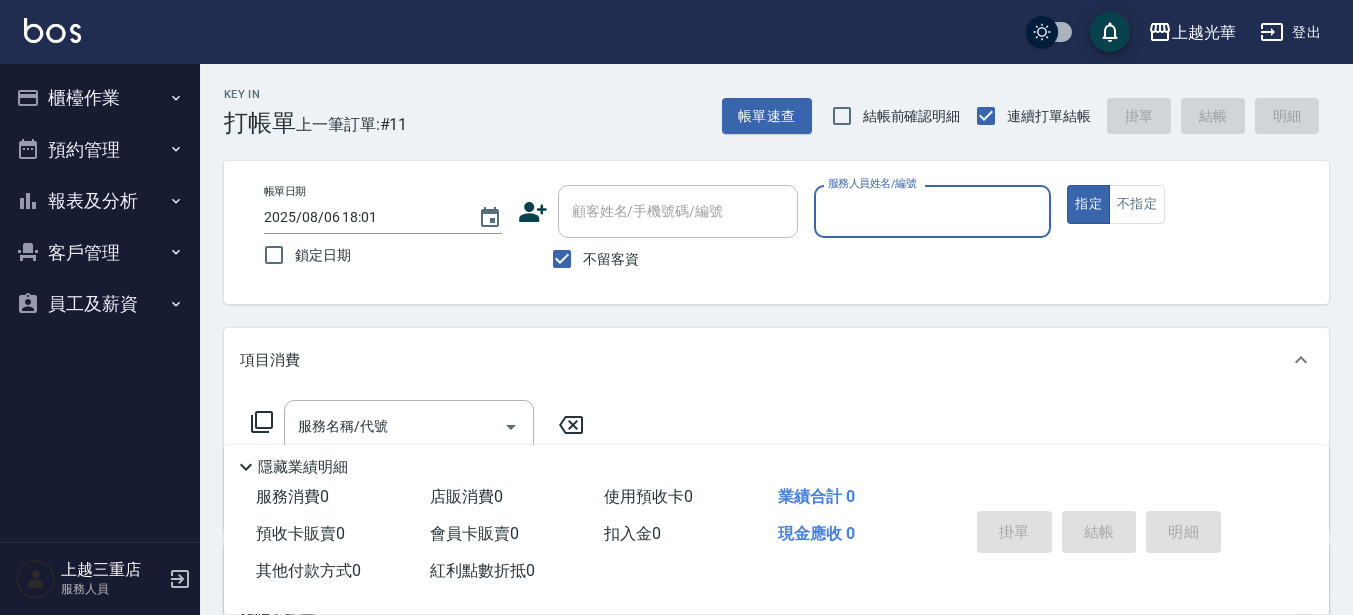 scroll, scrollTop: 0, scrollLeft: 0, axis: both 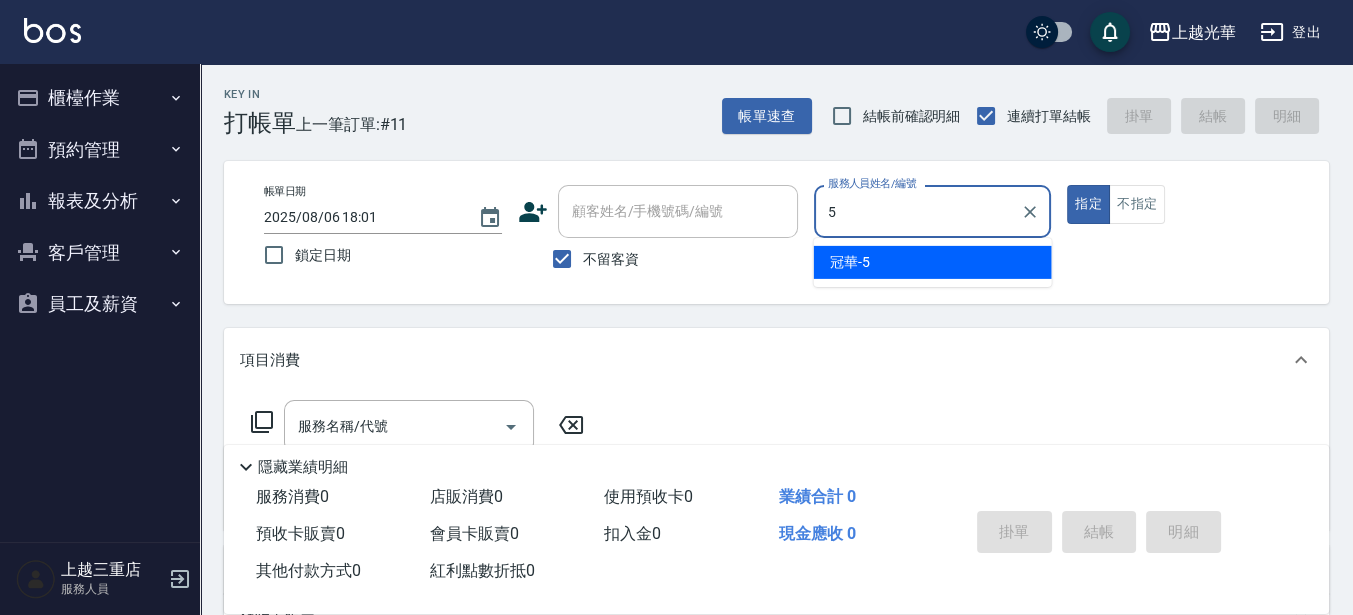 type on "冠華-5" 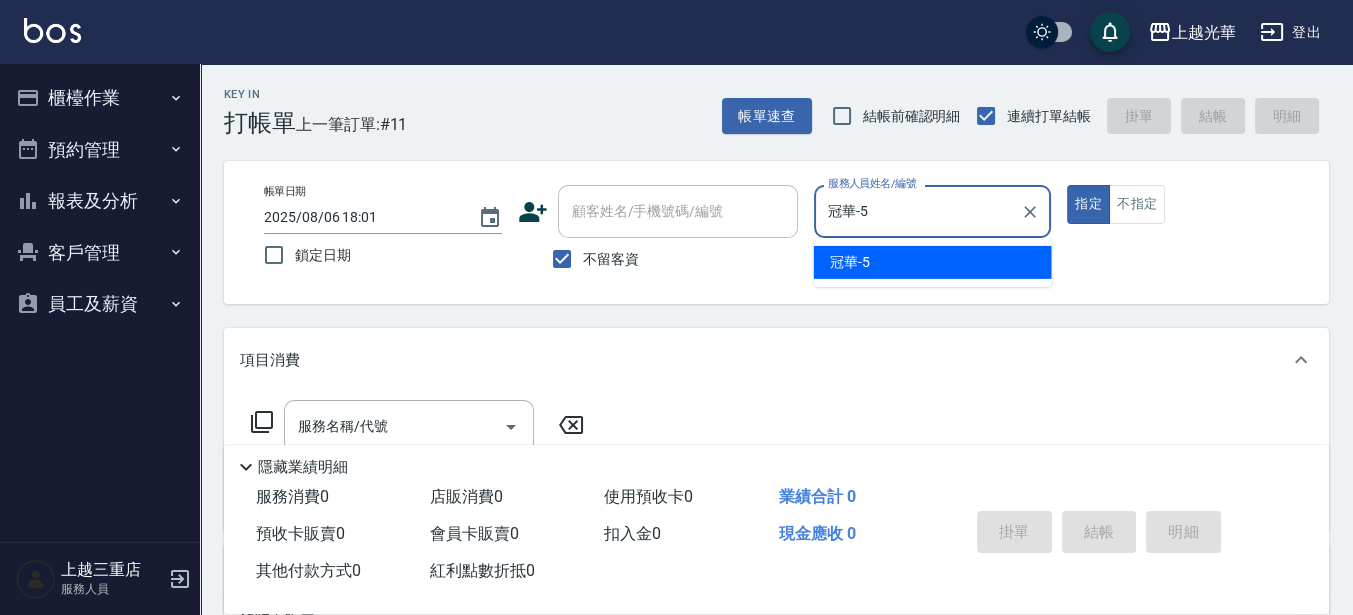 type on "true" 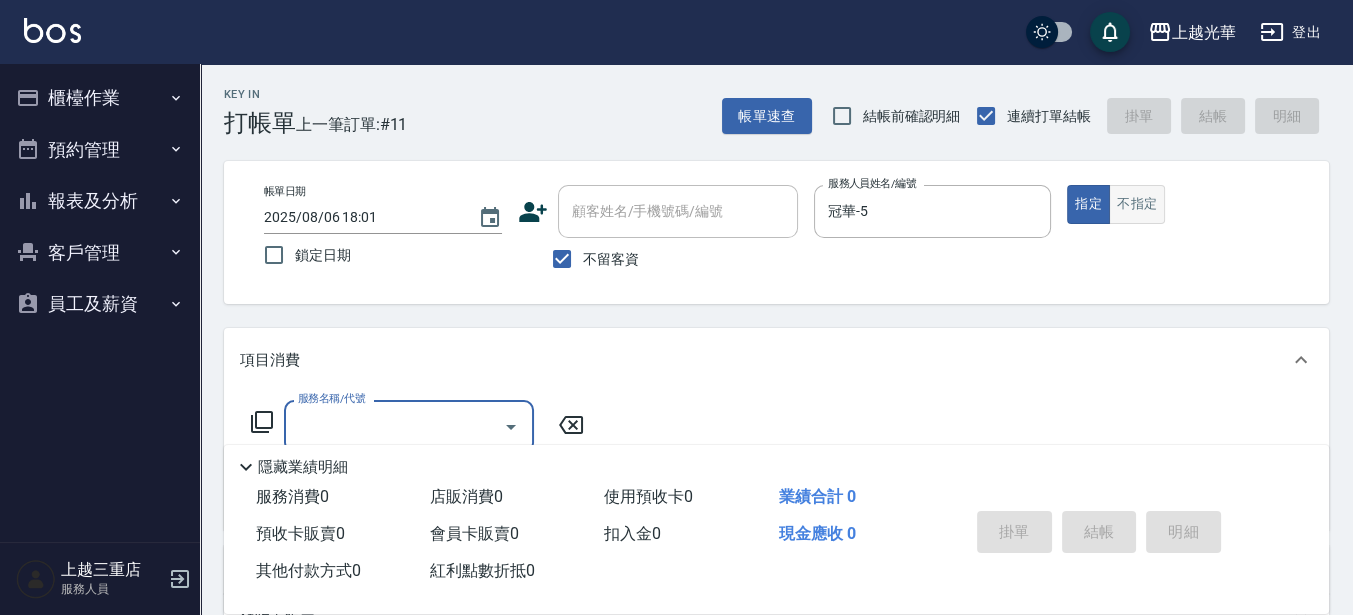click on "不指定" at bounding box center (1137, 204) 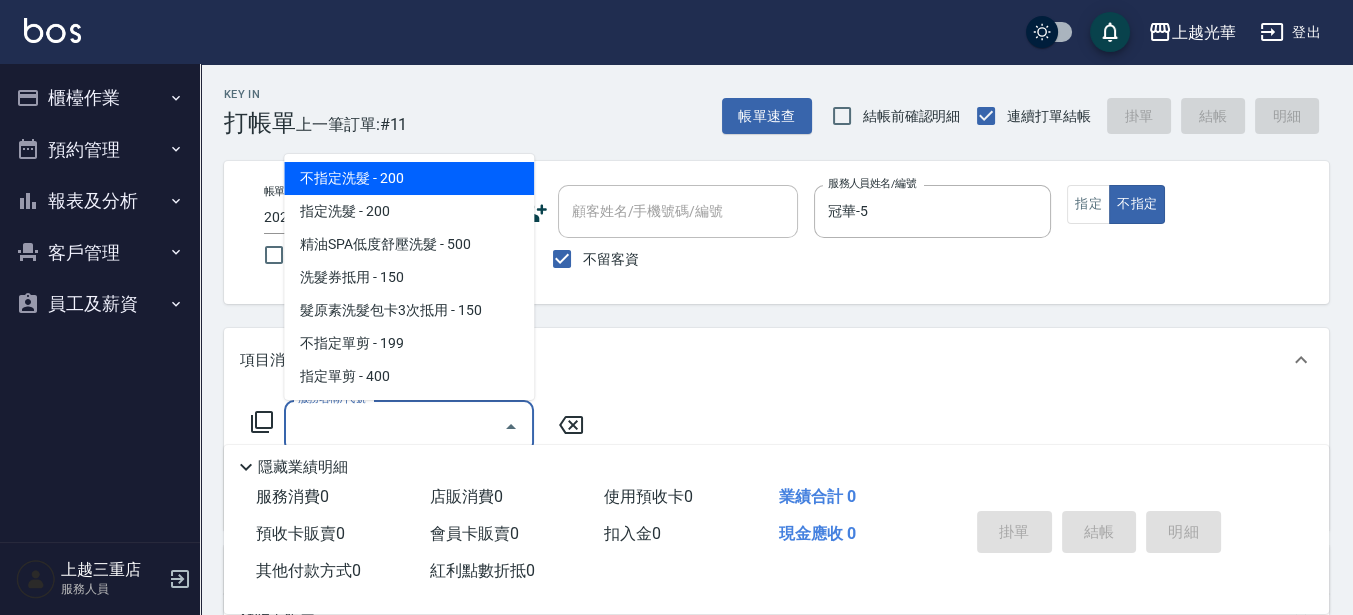 click on "服務名稱/代號" at bounding box center (394, 426) 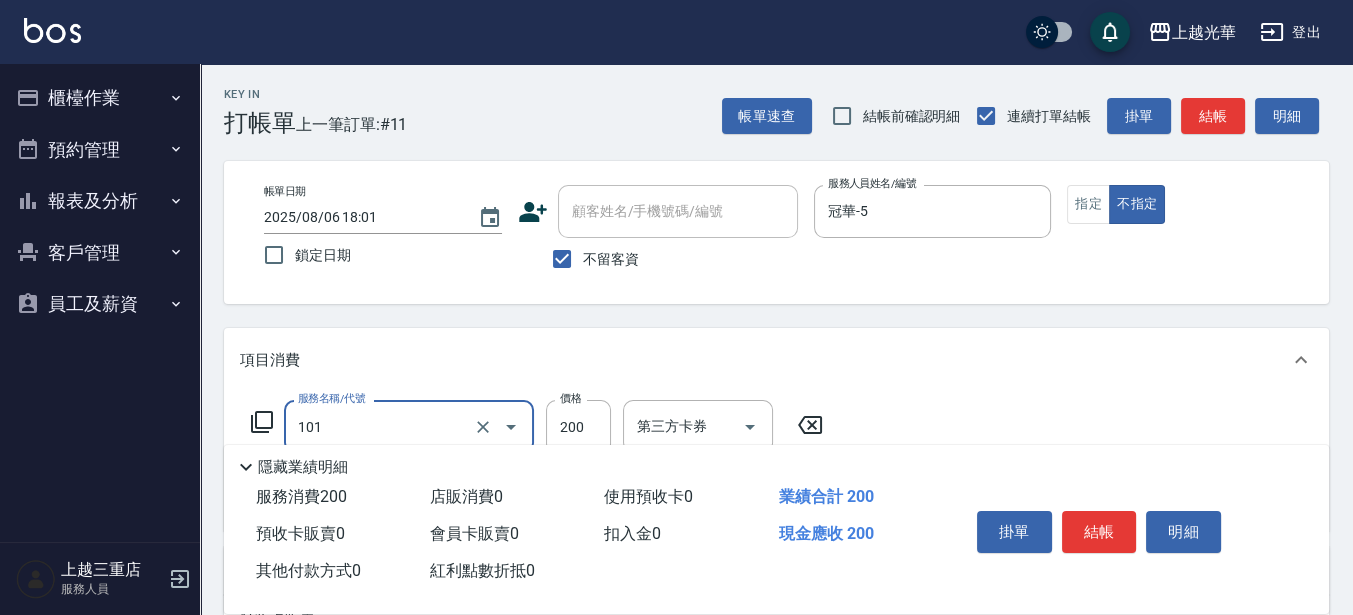 type on "不指定洗髮(101)" 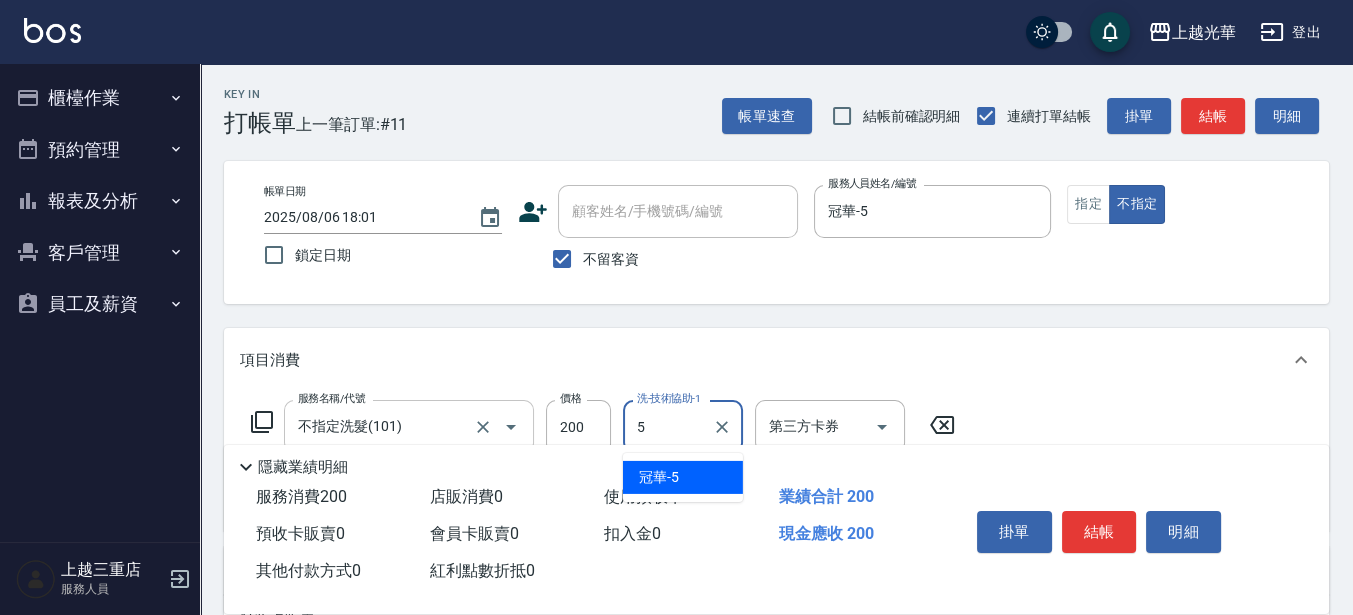 type on "冠華-5" 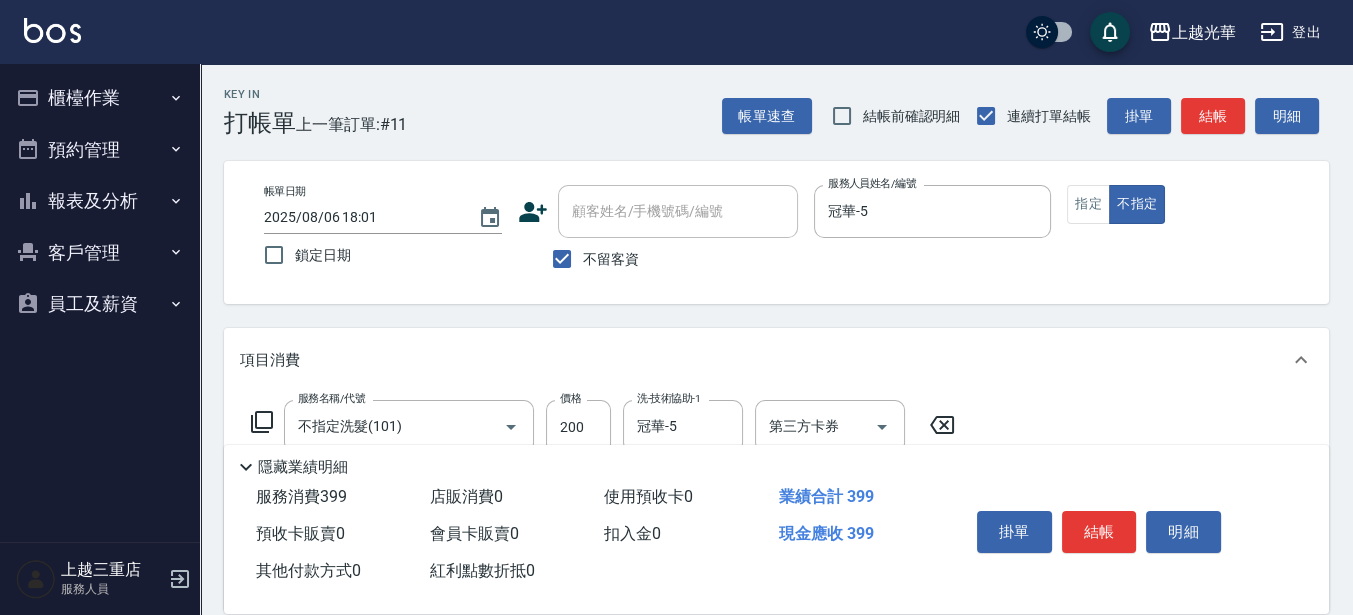 type on "不指定單剪(202)" 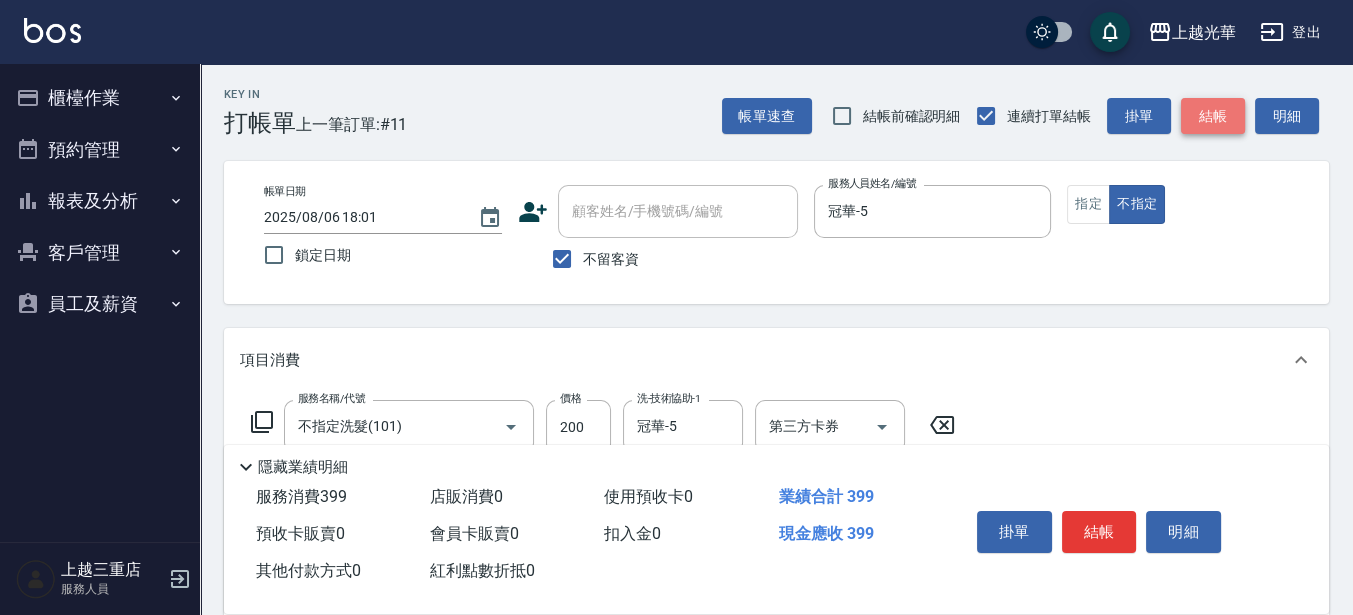 click on "結帳" at bounding box center (1213, 116) 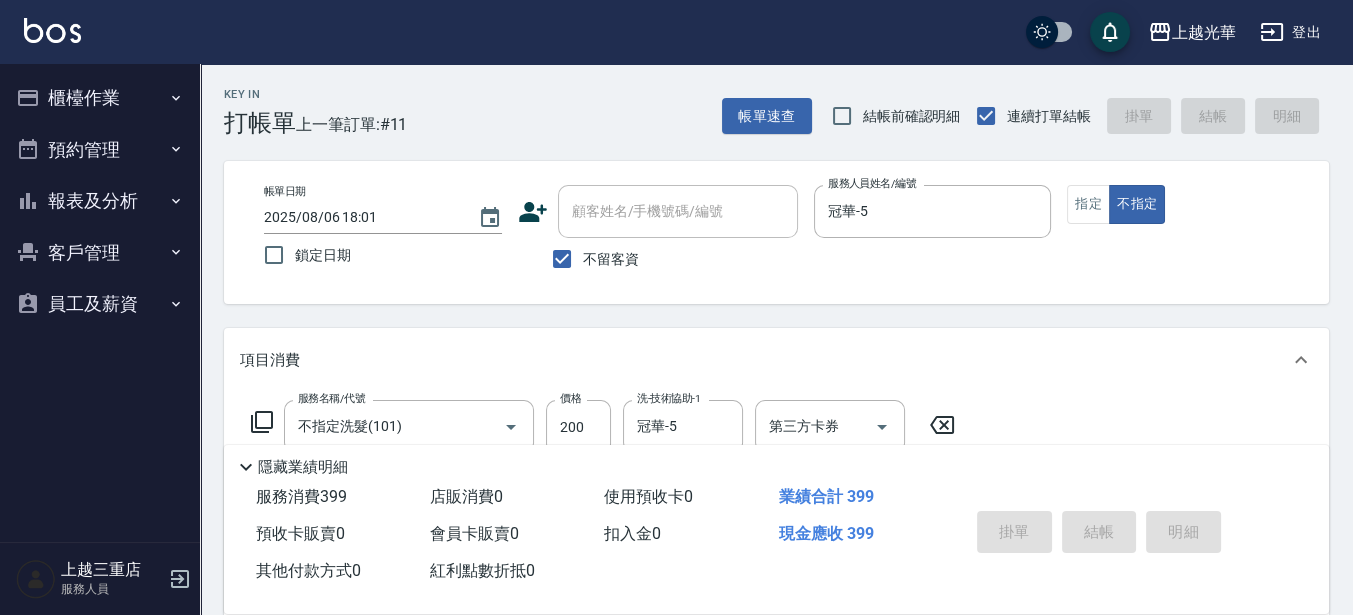 type on "2025/08/06 18:40" 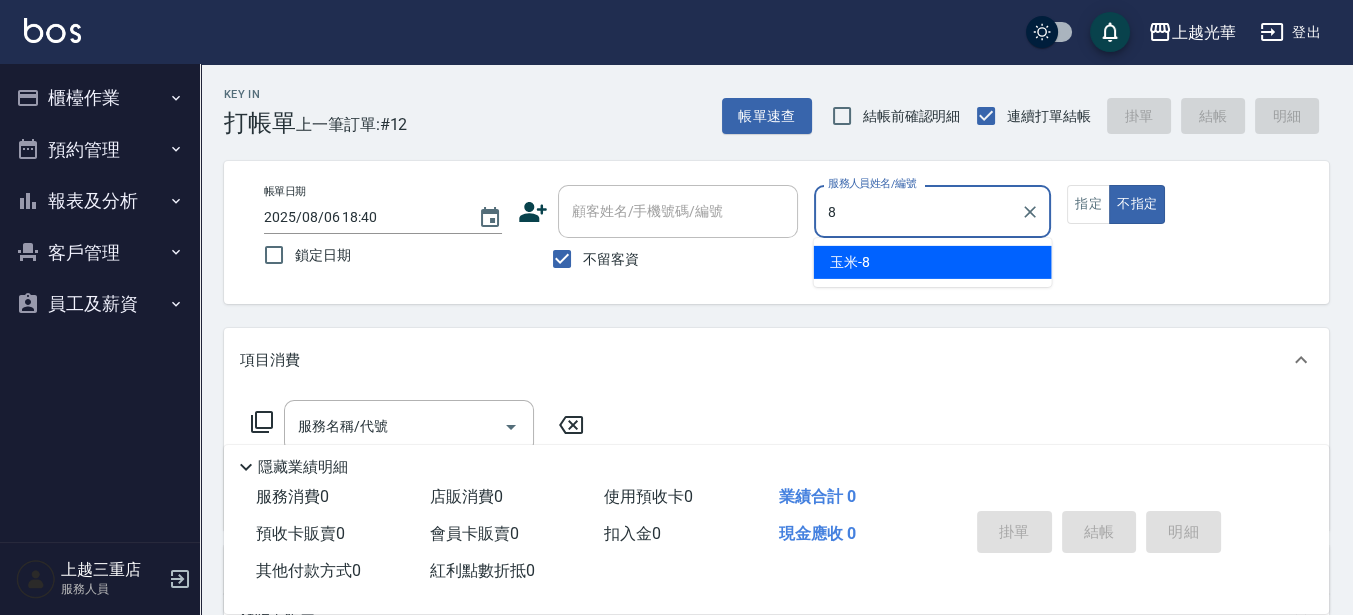 type on "玉米-8" 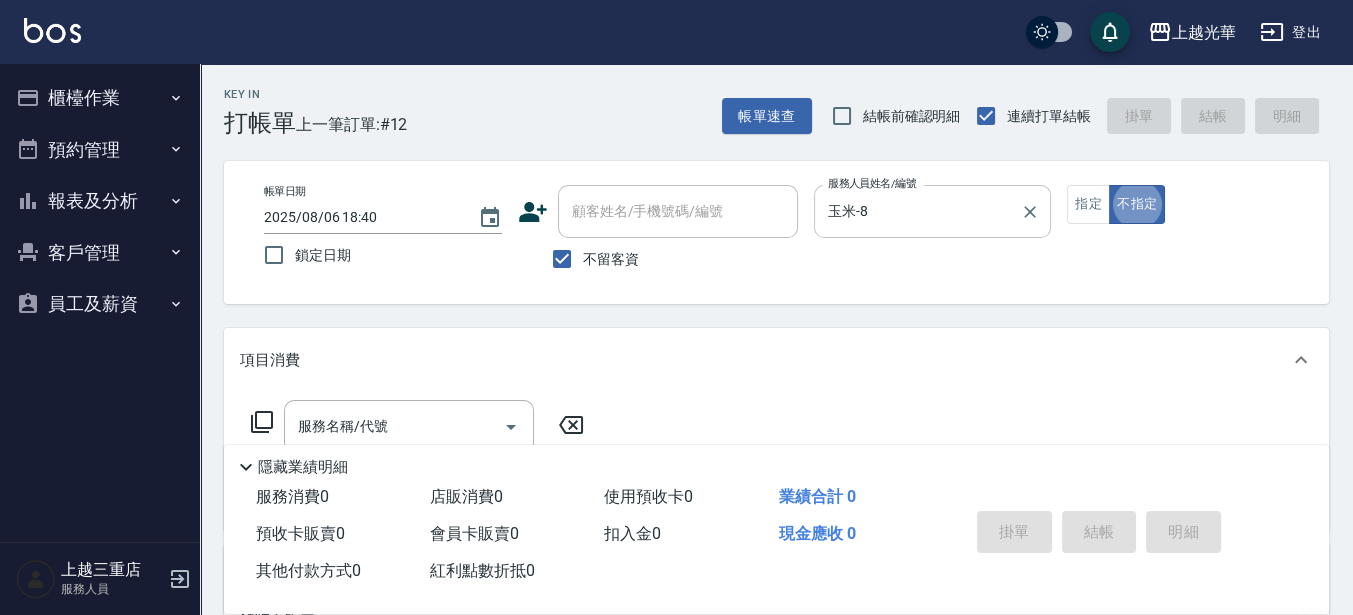type on "false" 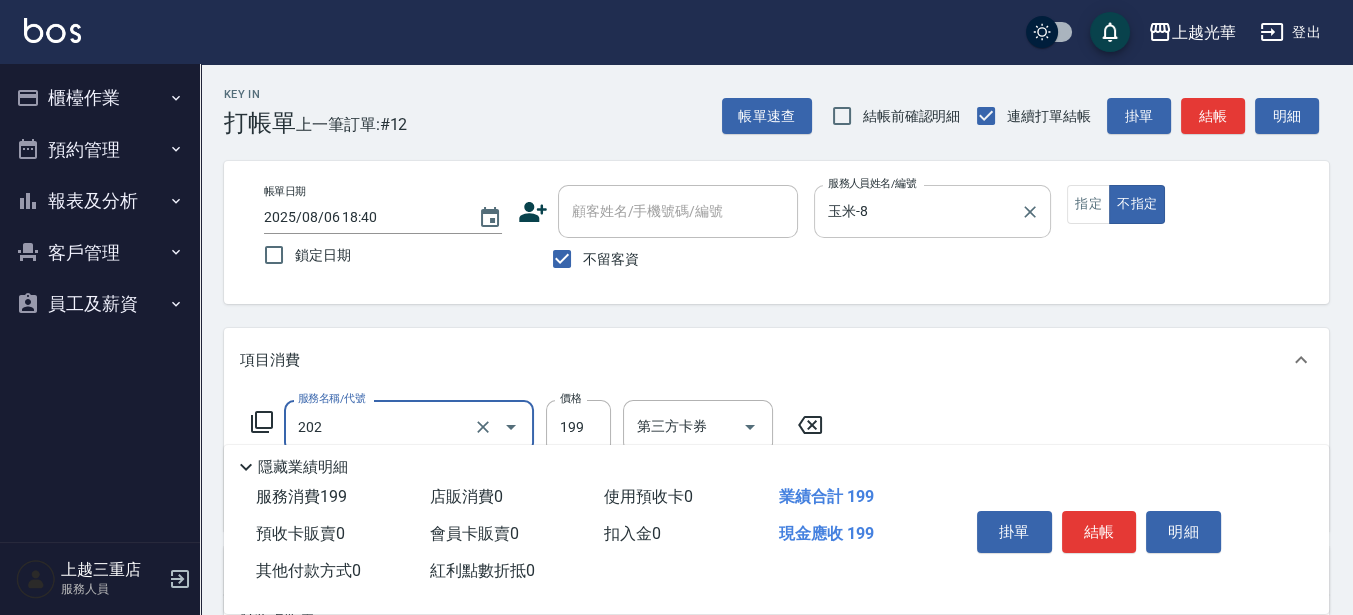 type on "不指定單剪(202)" 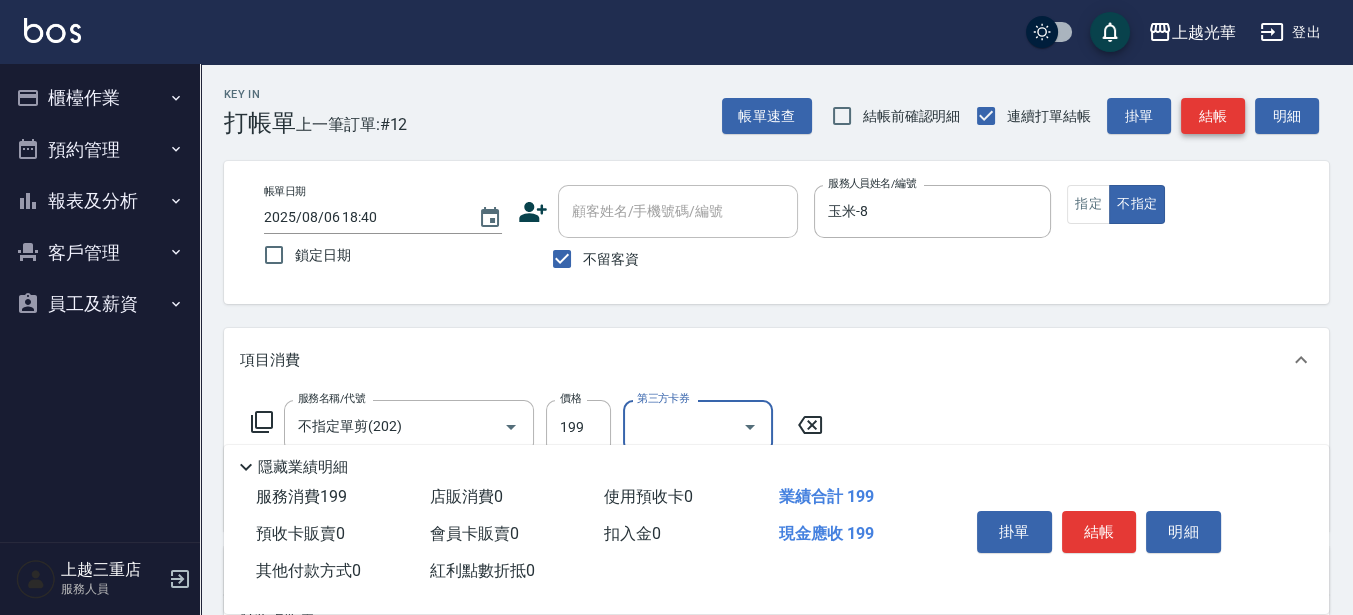 click on "結帳" at bounding box center (1213, 116) 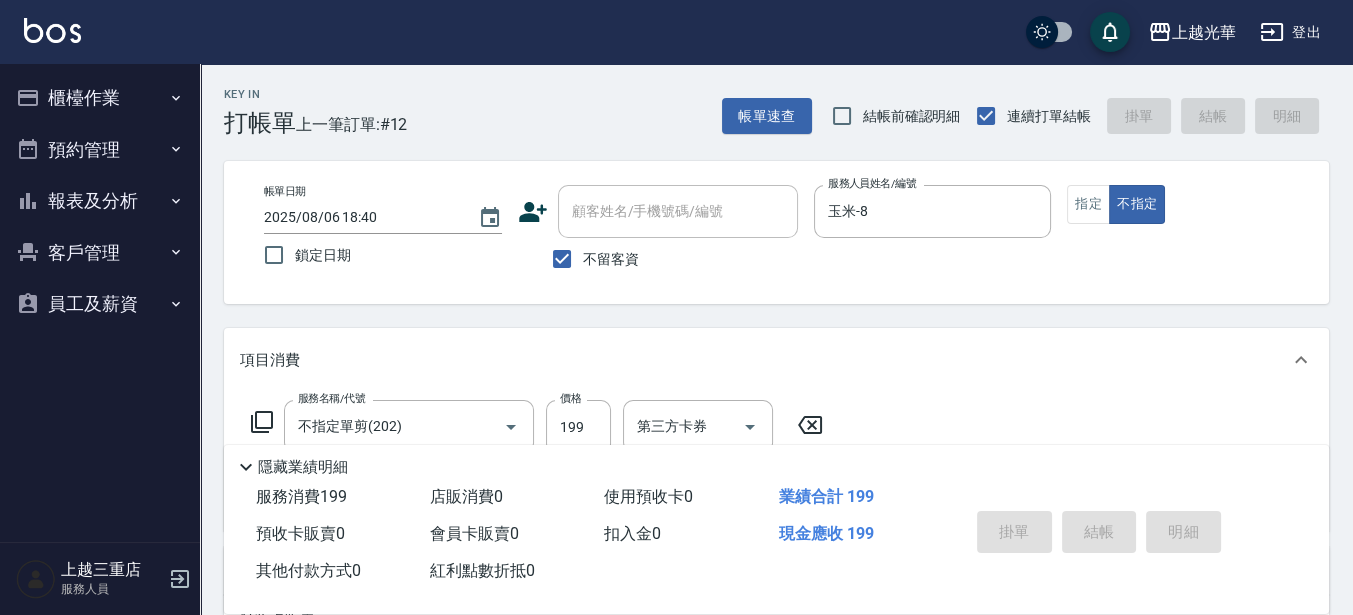 type on "2025/08/06 18:49" 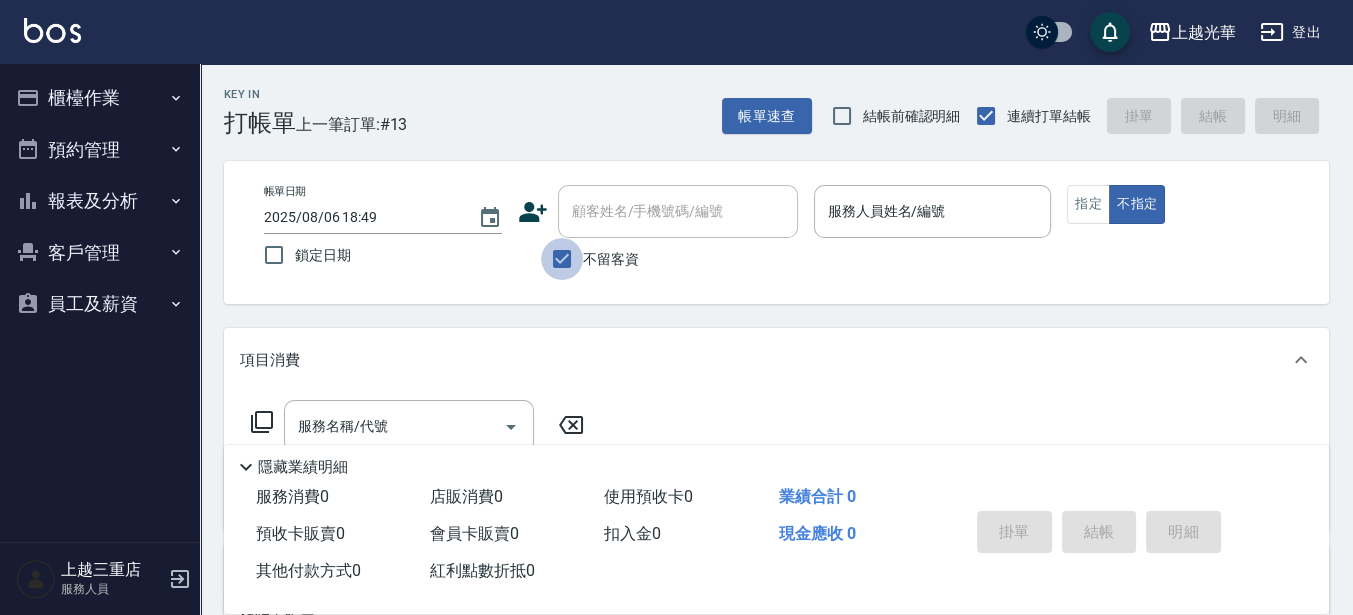 click on "不留客資" at bounding box center (562, 259) 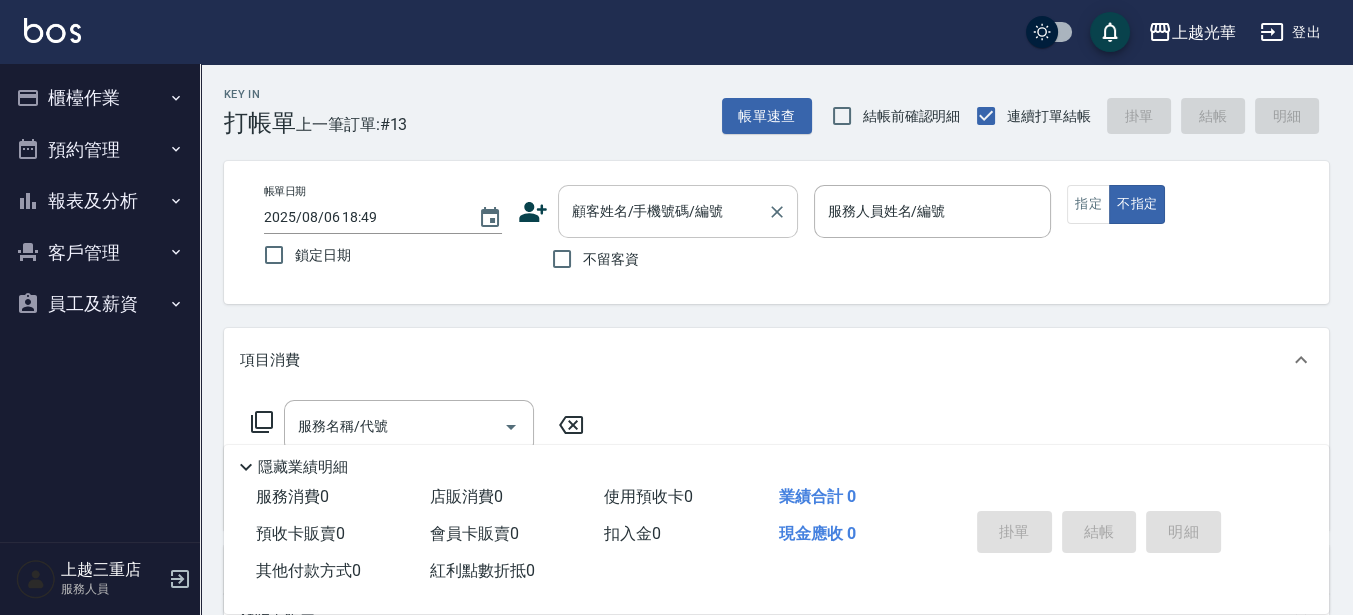 click on "顧客姓名/手機號碼/編號" at bounding box center [663, 211] 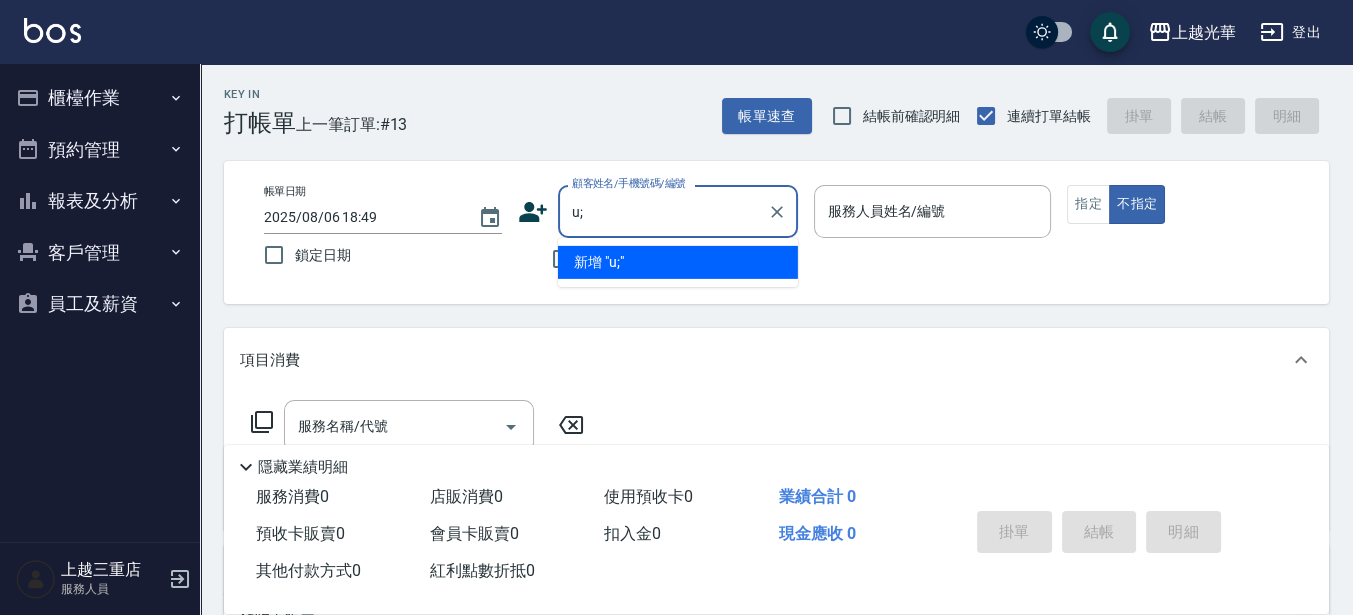 type on "u" 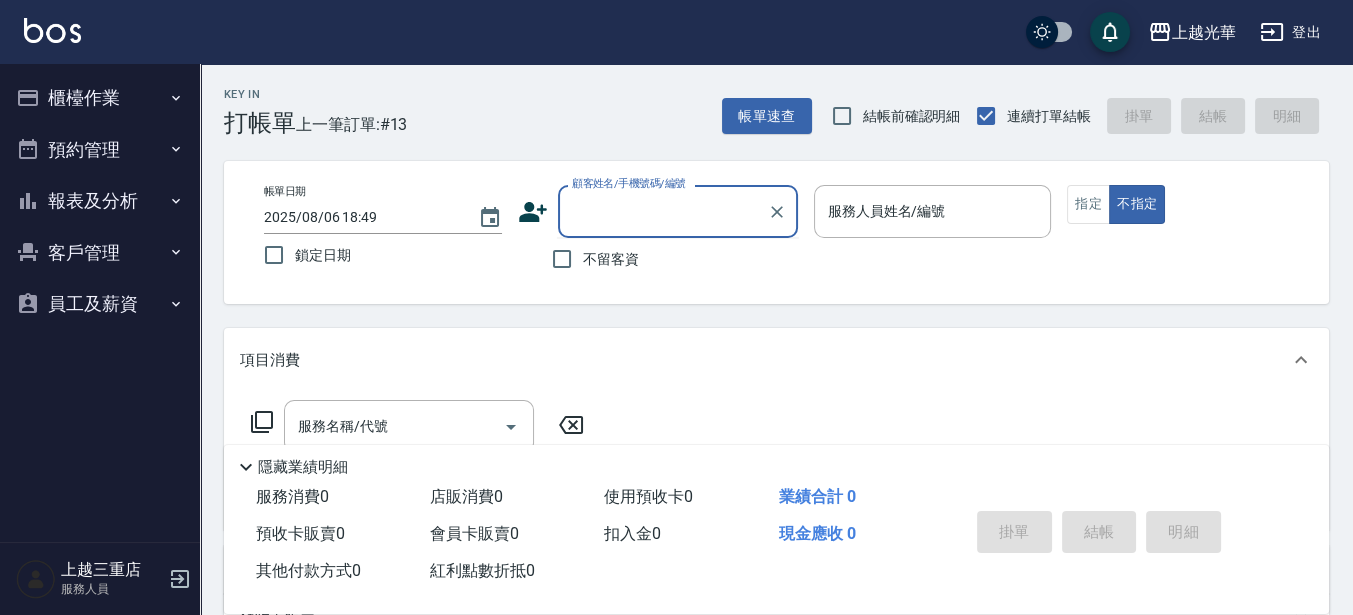 type on "u" 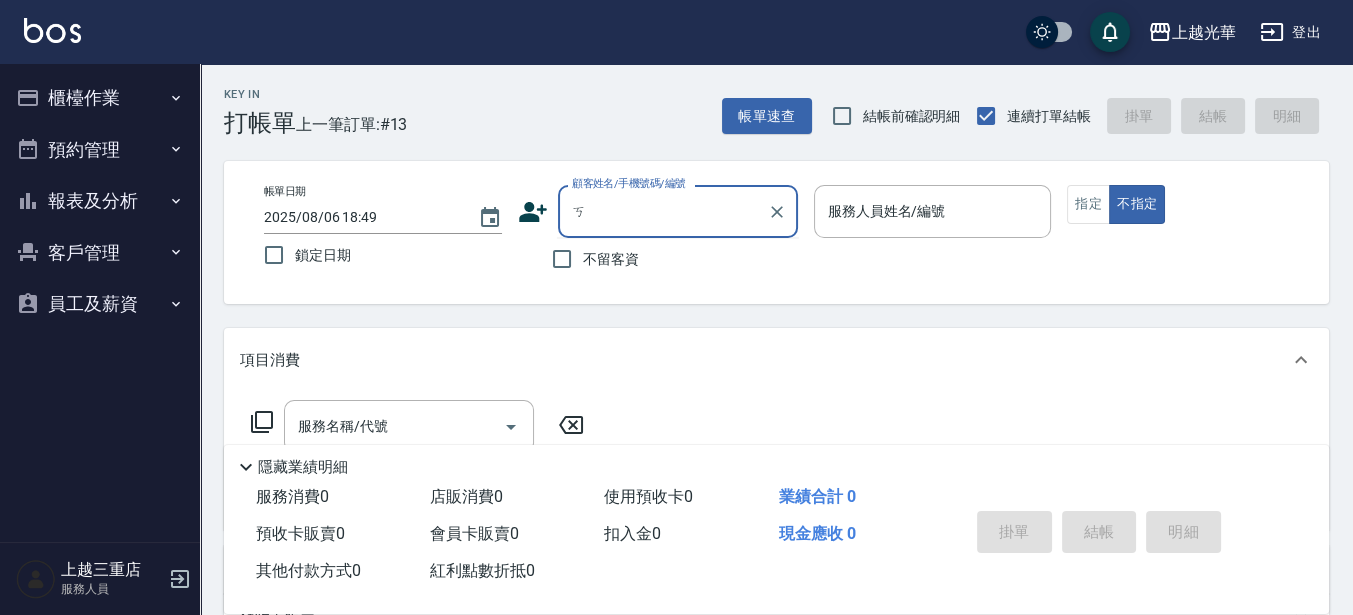 type on "ㄑ" 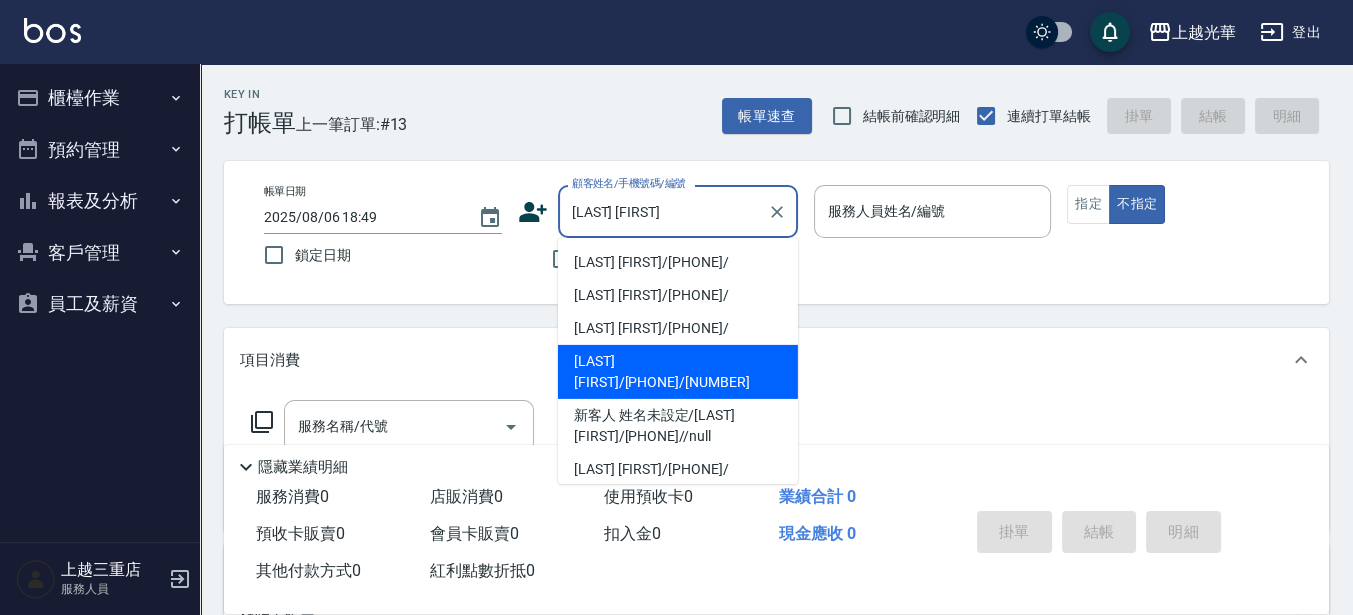 click on "[LAST] [FIRST]/[PHONE]/[NUMBER]" at bounding box center (678, 372) 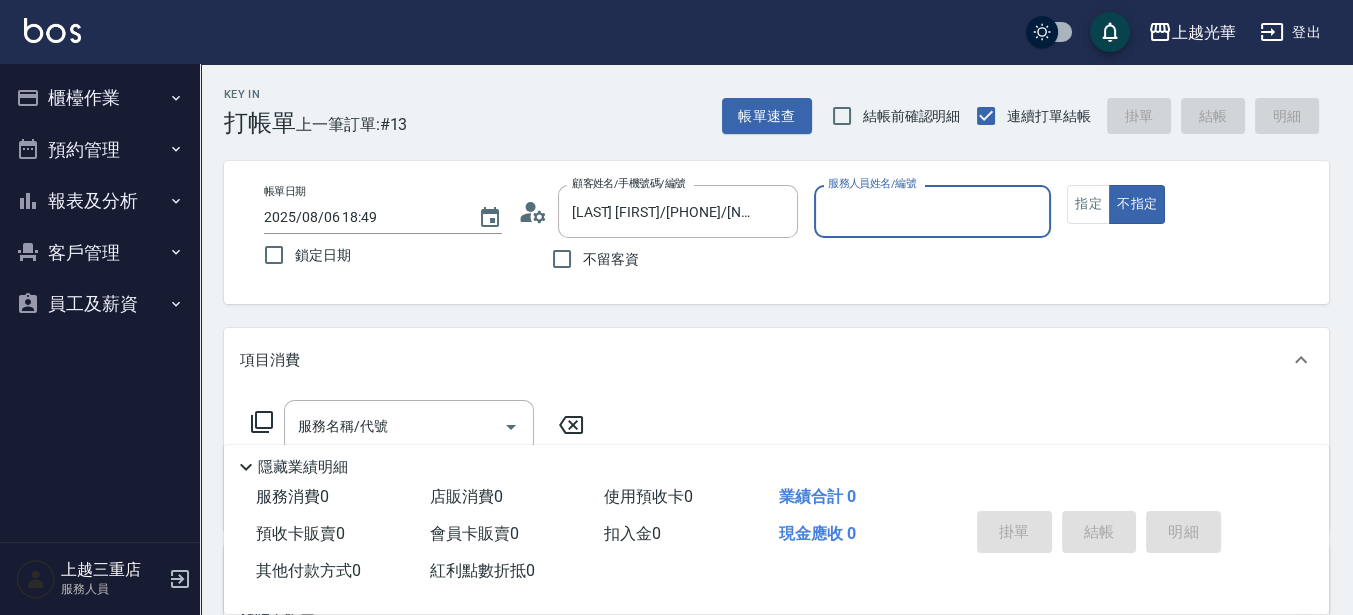 type on "喨喨-9" 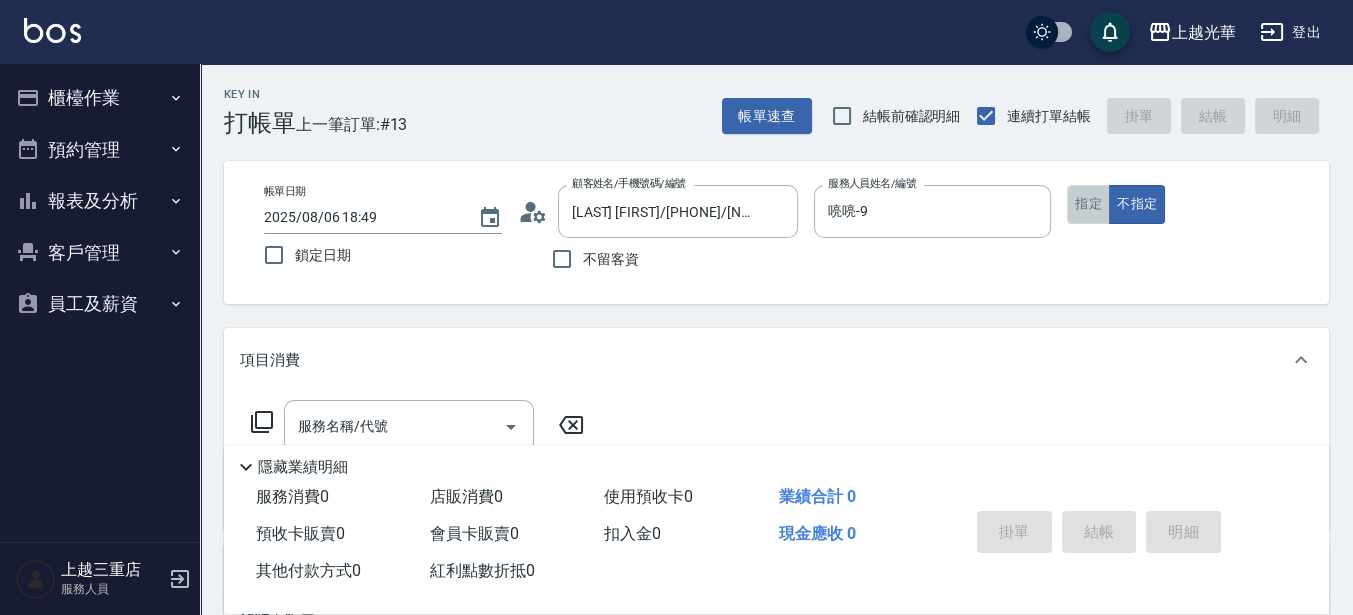 click on "指定" at bounding box center (1088, 204) 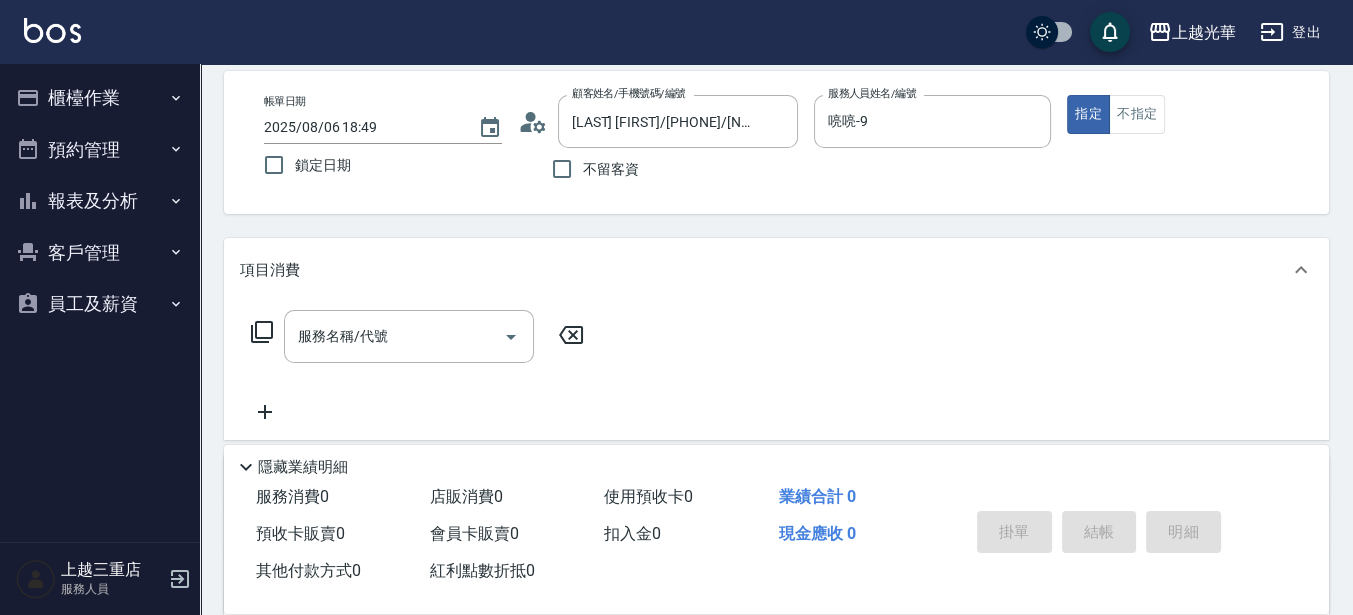 scroll, scrollTop: 125, scrollLeft: 0, axis: vertical 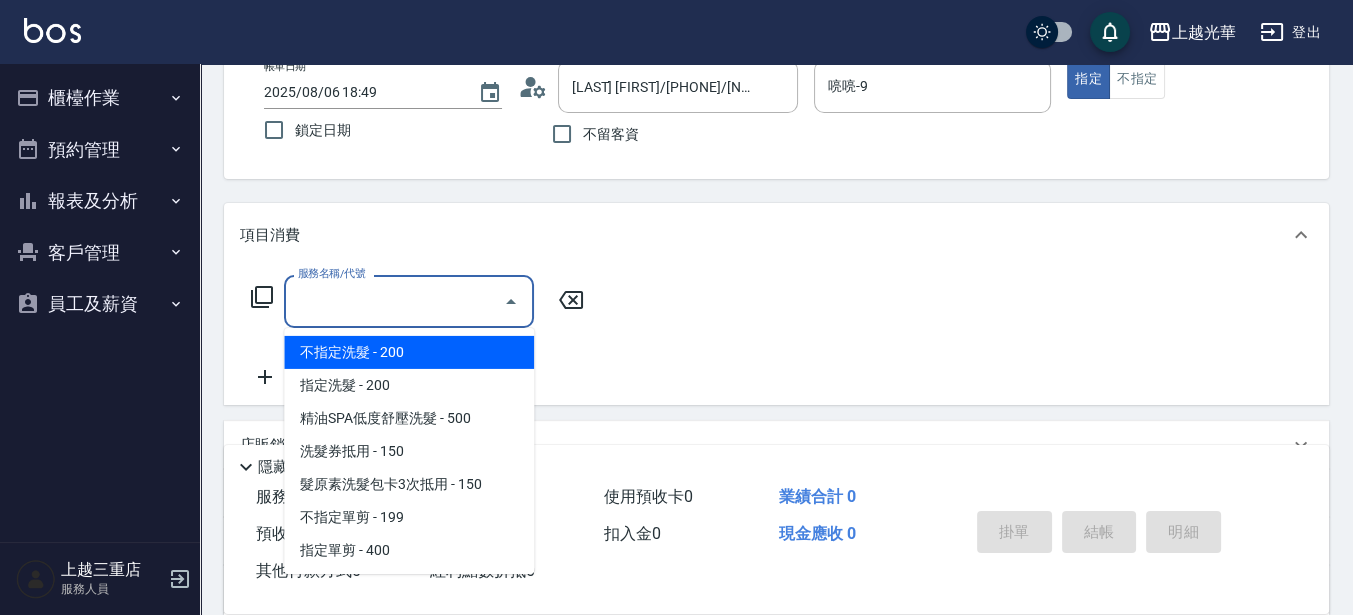 click on "服務名稱/代號" at bounding box center (394, 301) 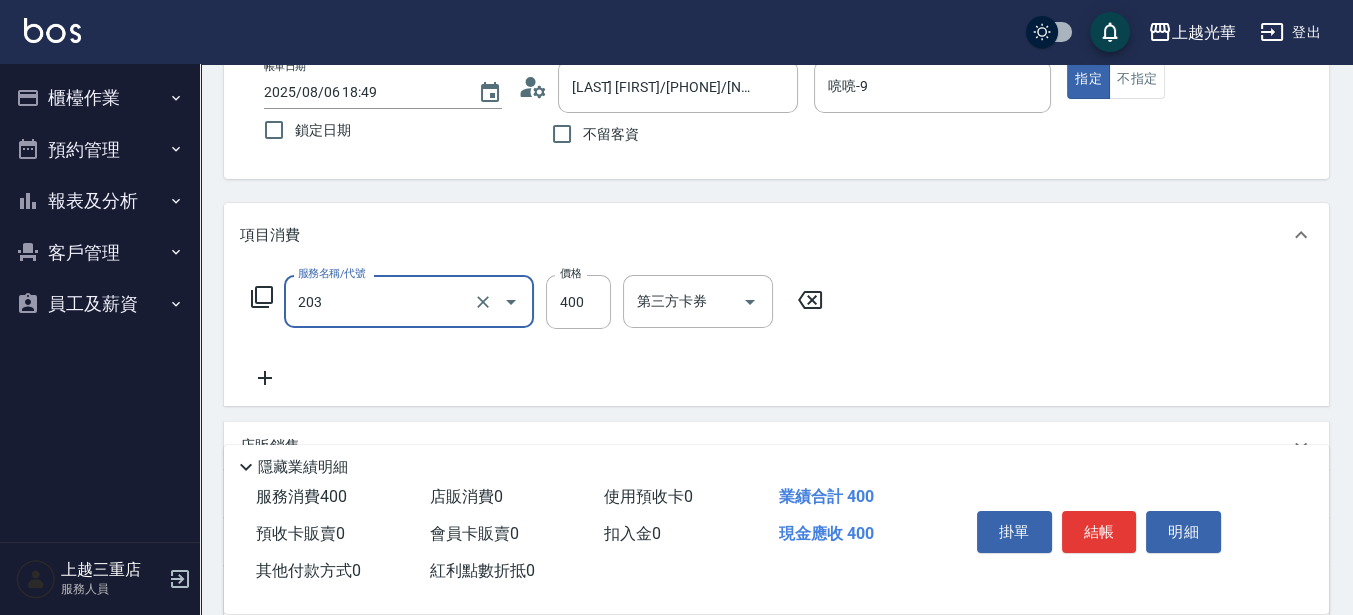 type on "指定單剪(203)" 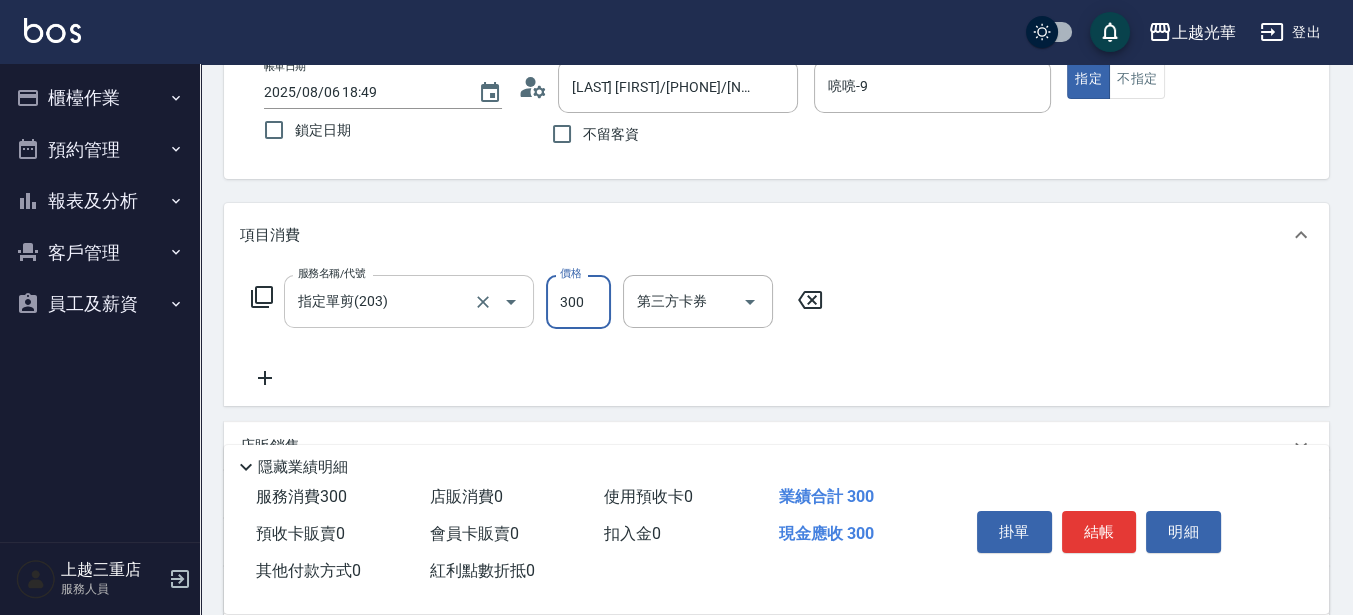 type on "300" 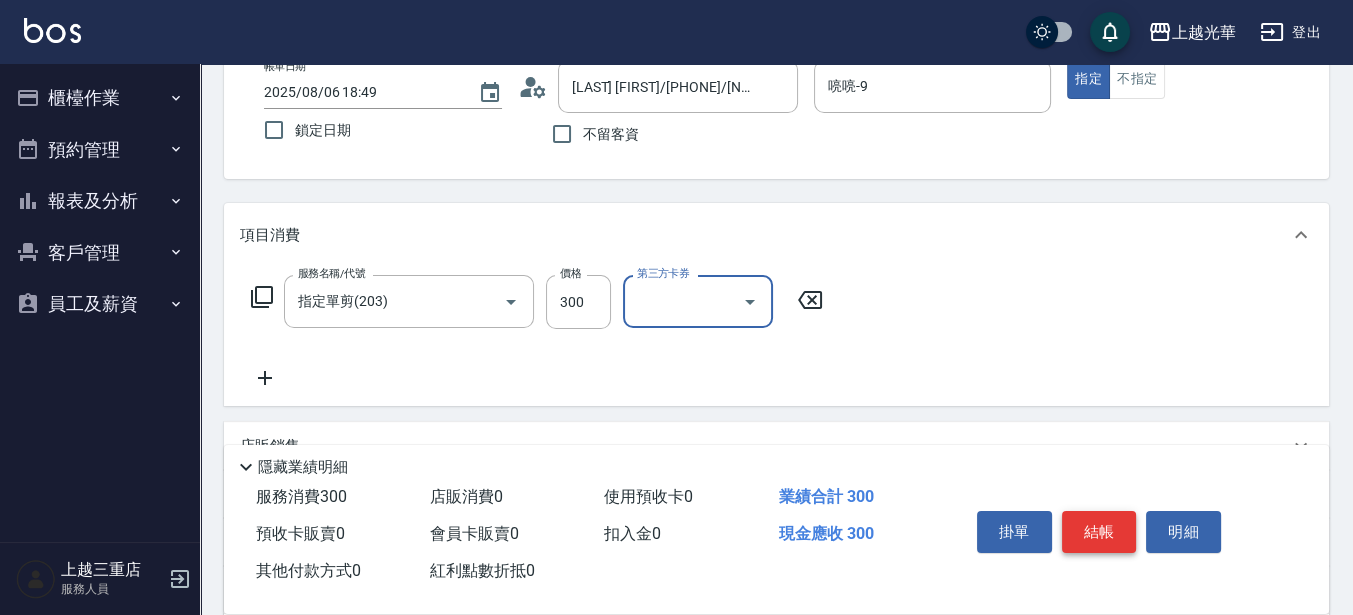 click on "結帳" at bounding box center [1099, 532] 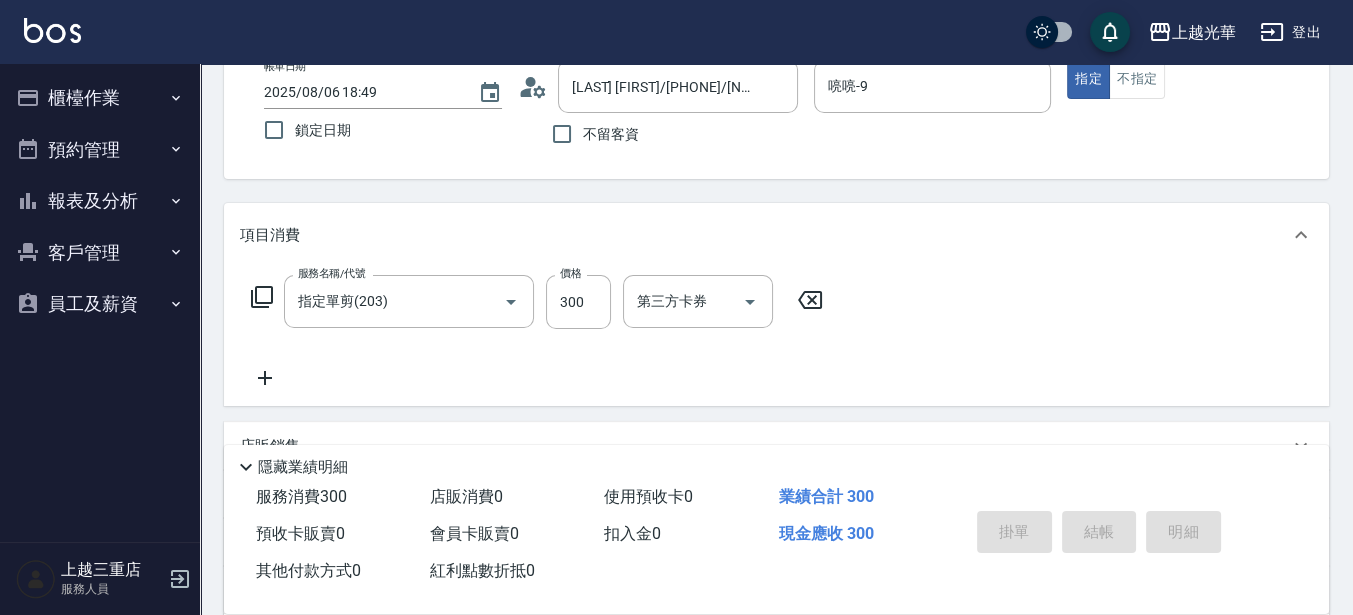 type on "2025/08/06 19:09" 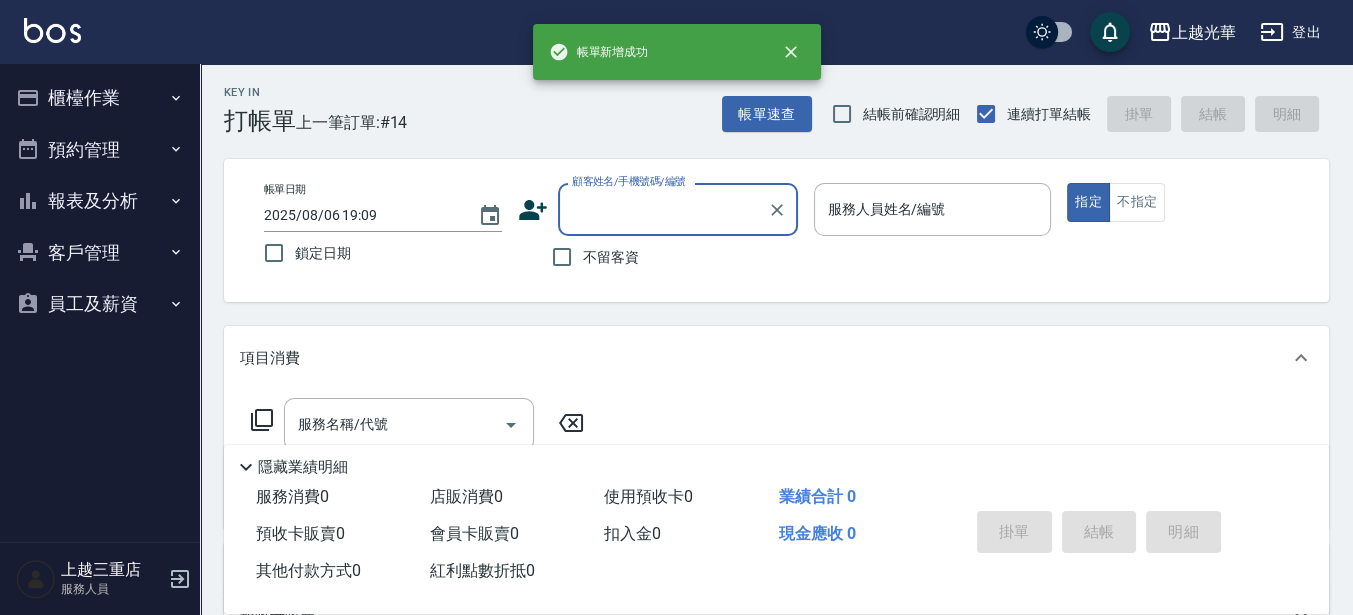 scroll, scrollTop: 0, scrollLeft: 0, axis: both 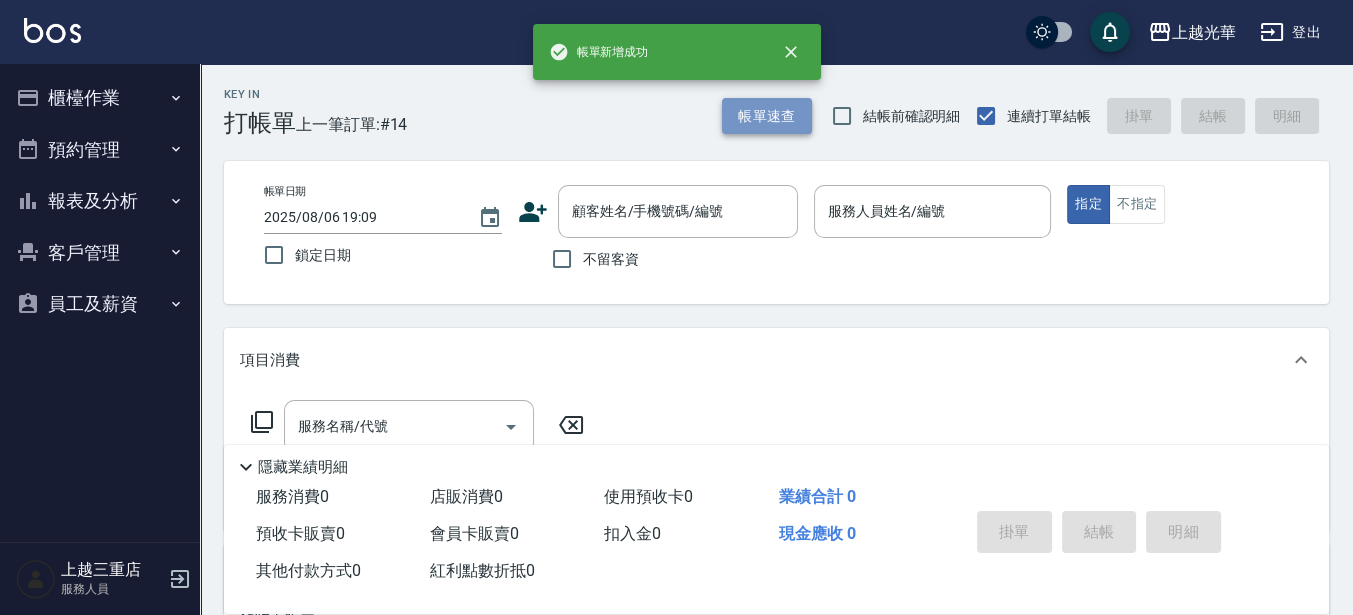 click on "帳單速查" at bounding box center [767, 116] 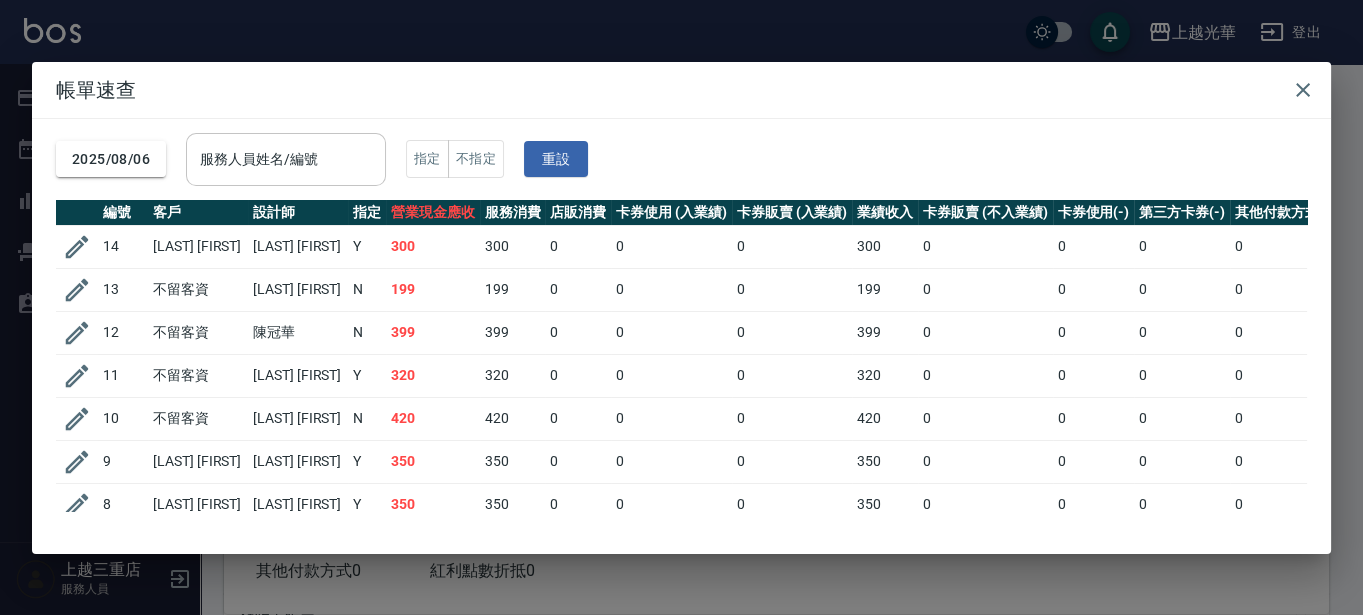 click on "服務人員姓名/編號" at bounding box center (286, 159) 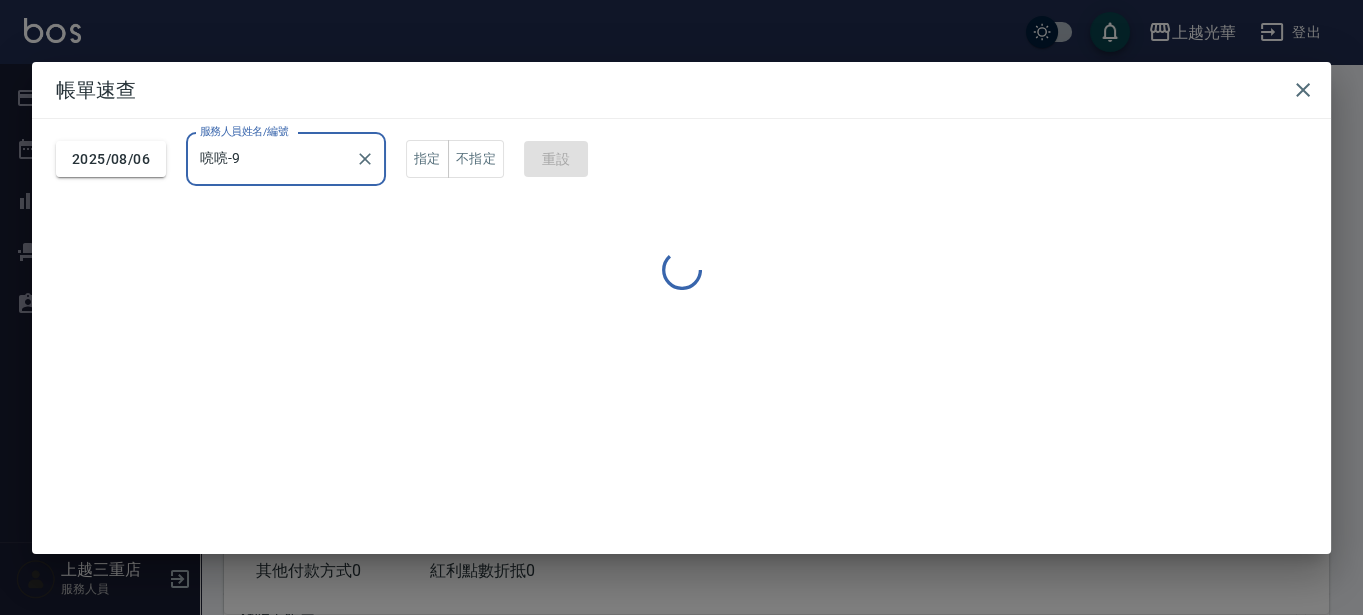 type on "喨喨-9" 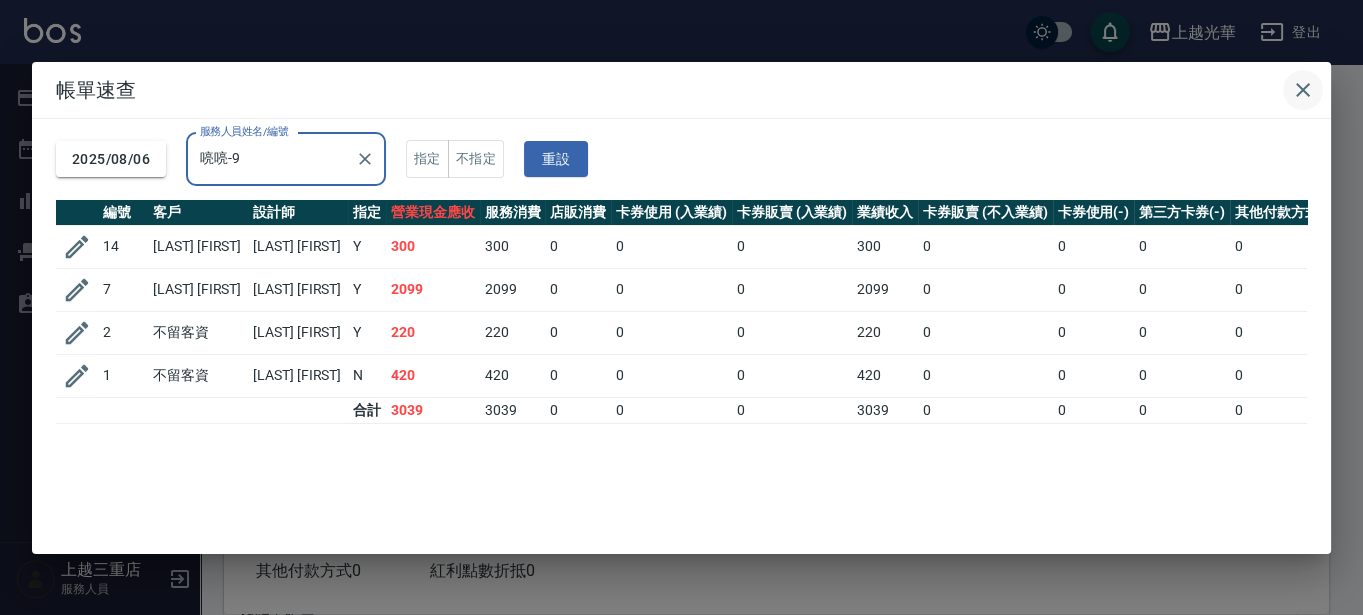 click 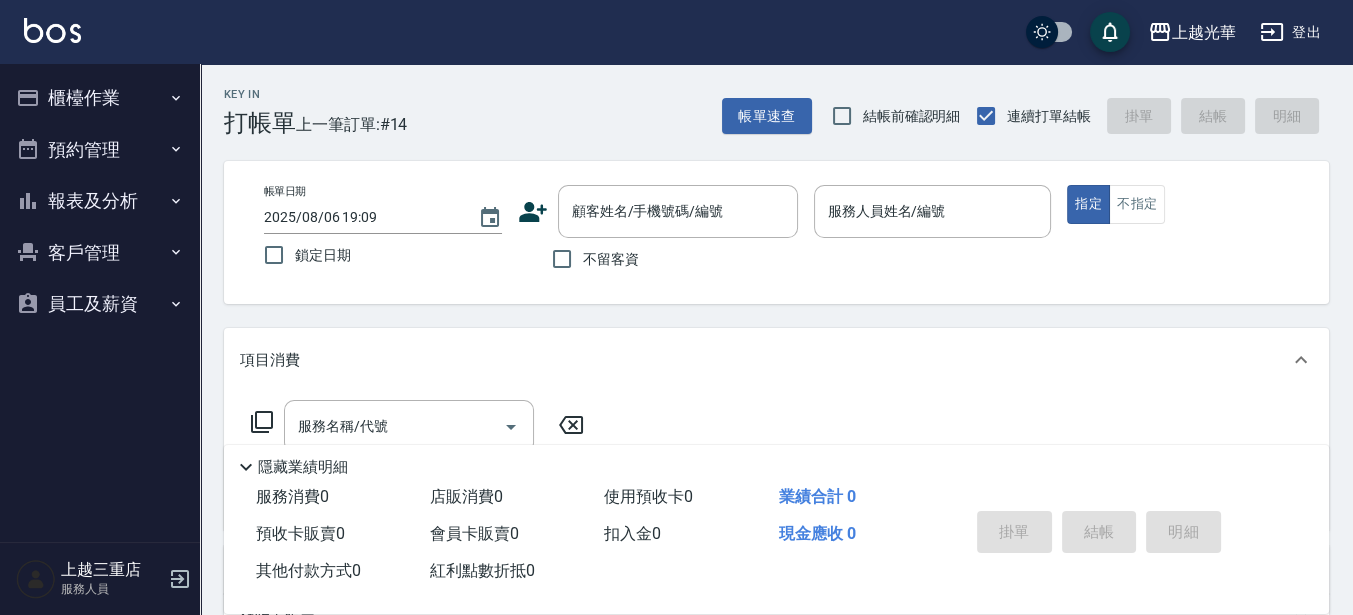 click on "櫃檯作業" at bounding box center (100, 98) 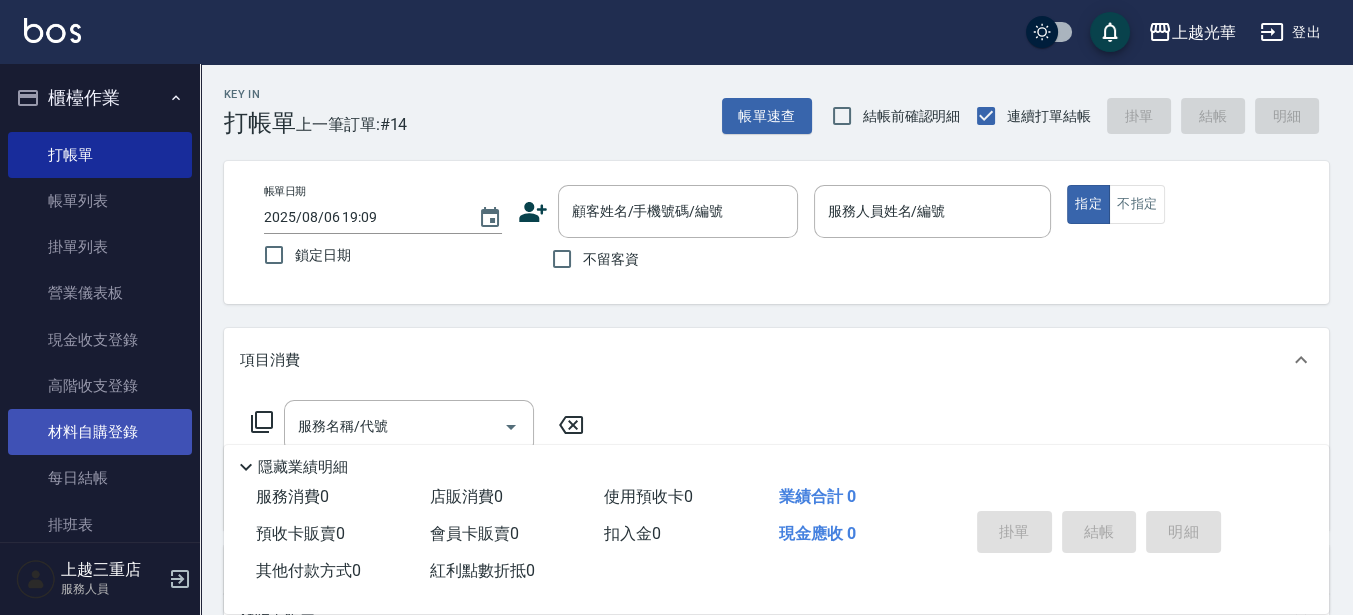 scroll, scrollTop: 125, scrollLeft: 0, axis: vertical 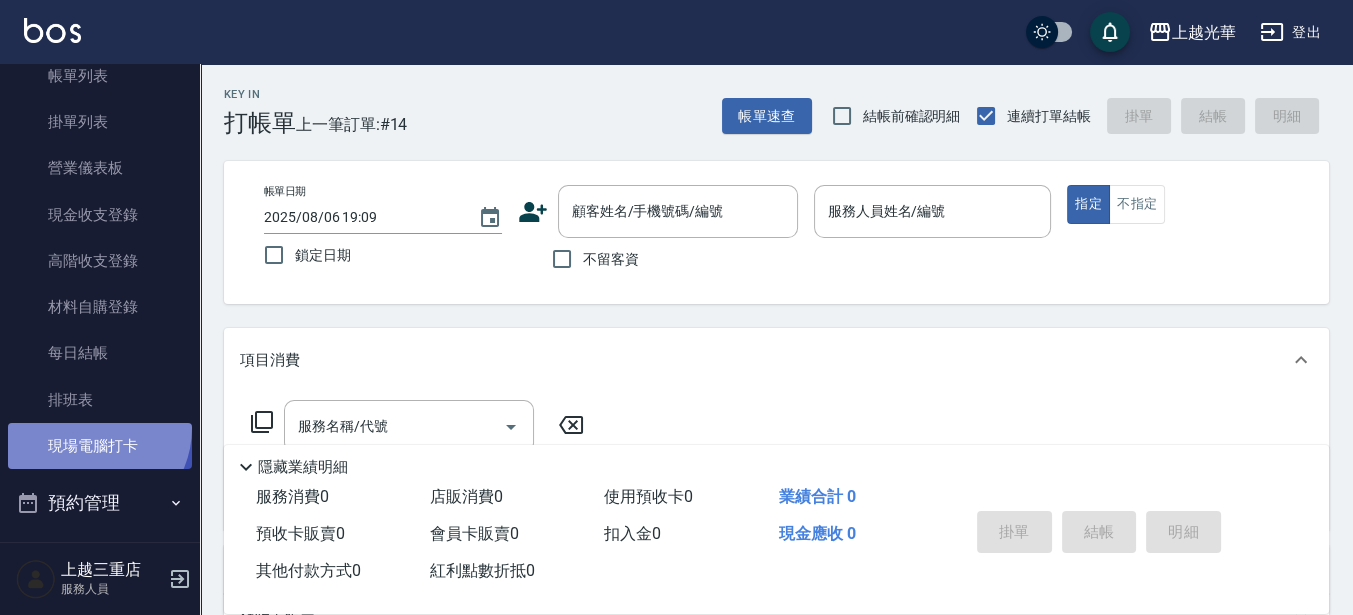 click on "現場電腦打卡" at bounding box center [100, 446] 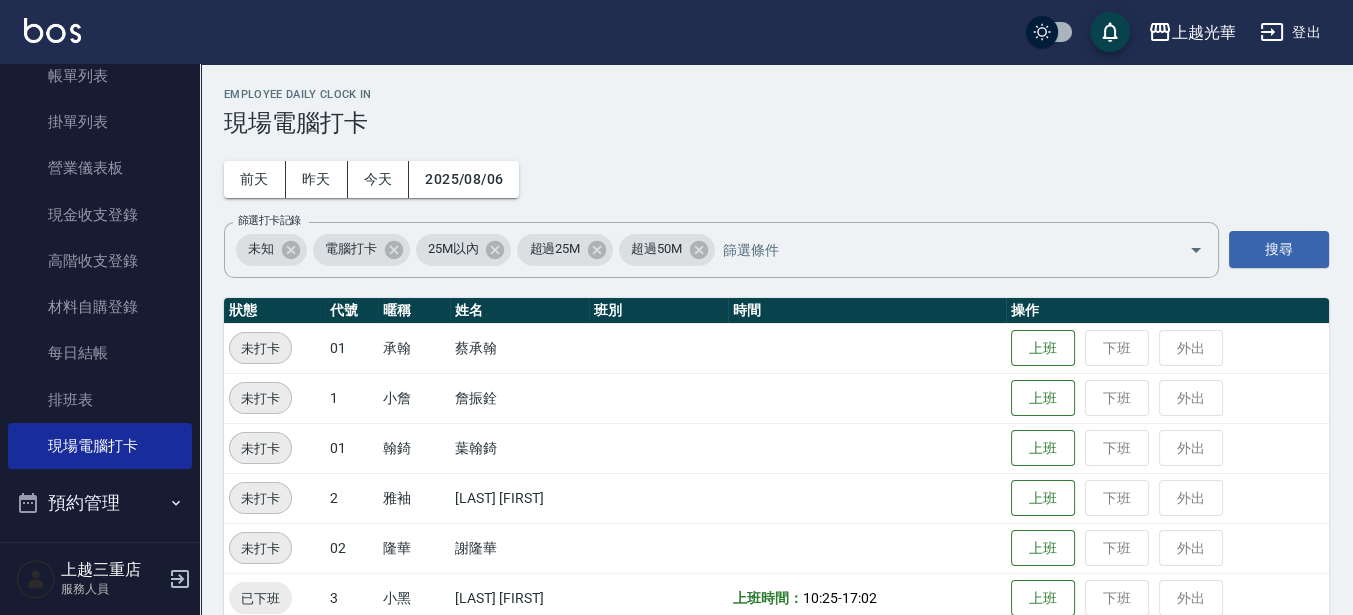 scroll, scrollTop: 289, scrollLeft: 0, axis: vertical 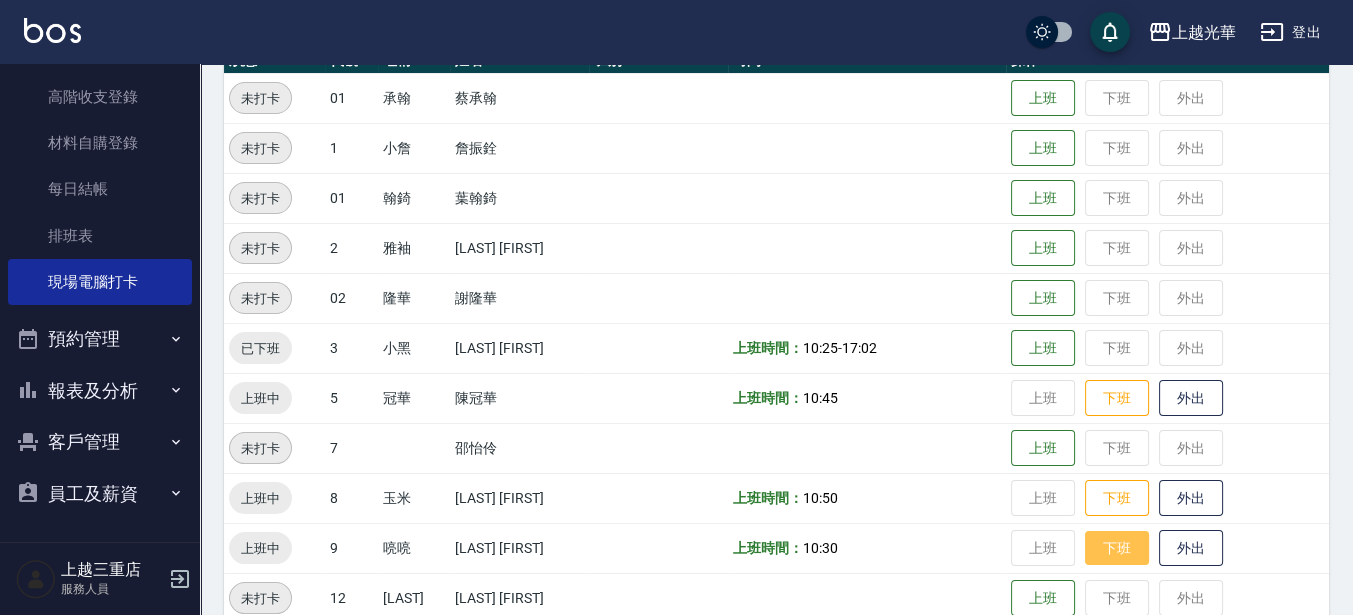 click on "下班" at bounding box center [1117, 548] 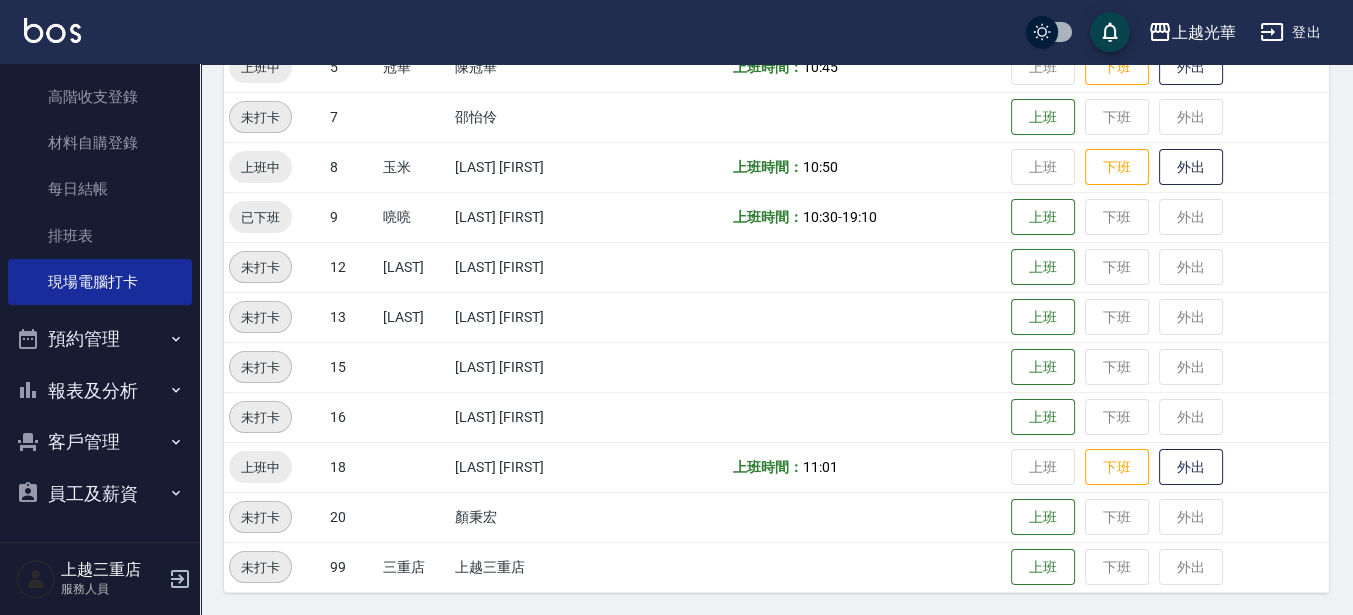 scroll, scrollTop: 582, scrollLeft: 0, axis: vertical 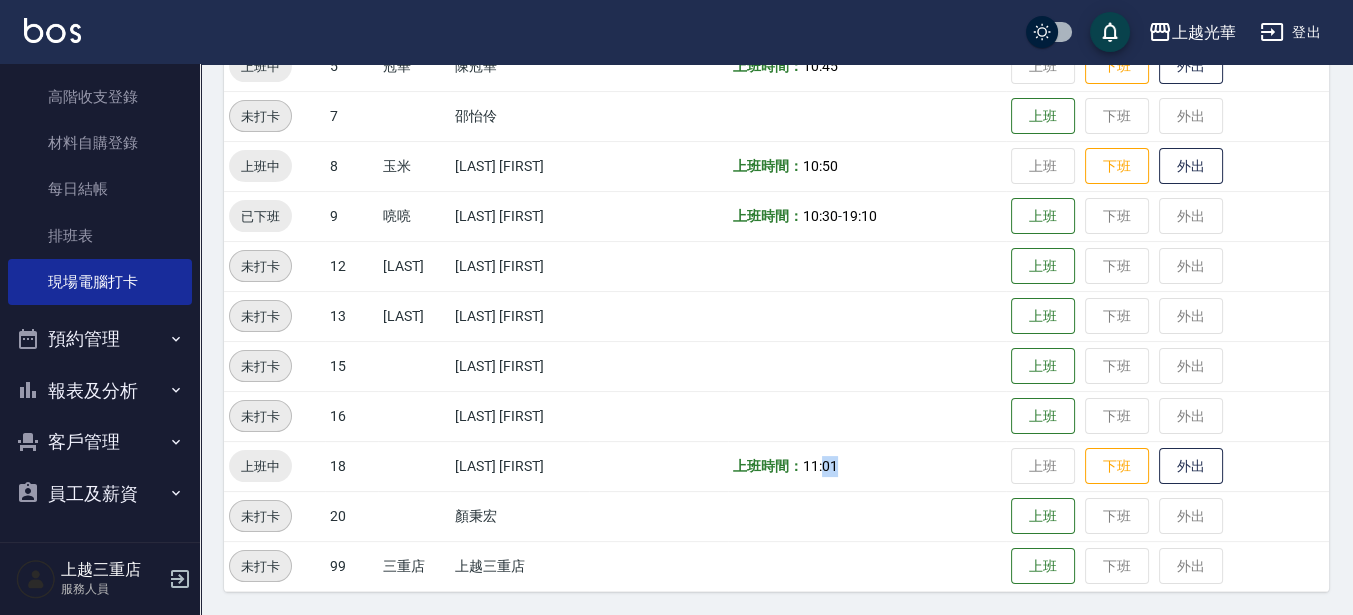 drag, startPoint x: 820, startPoint y: 460, endPoint x: 935, endPoint y: 503, distance: 122.77622 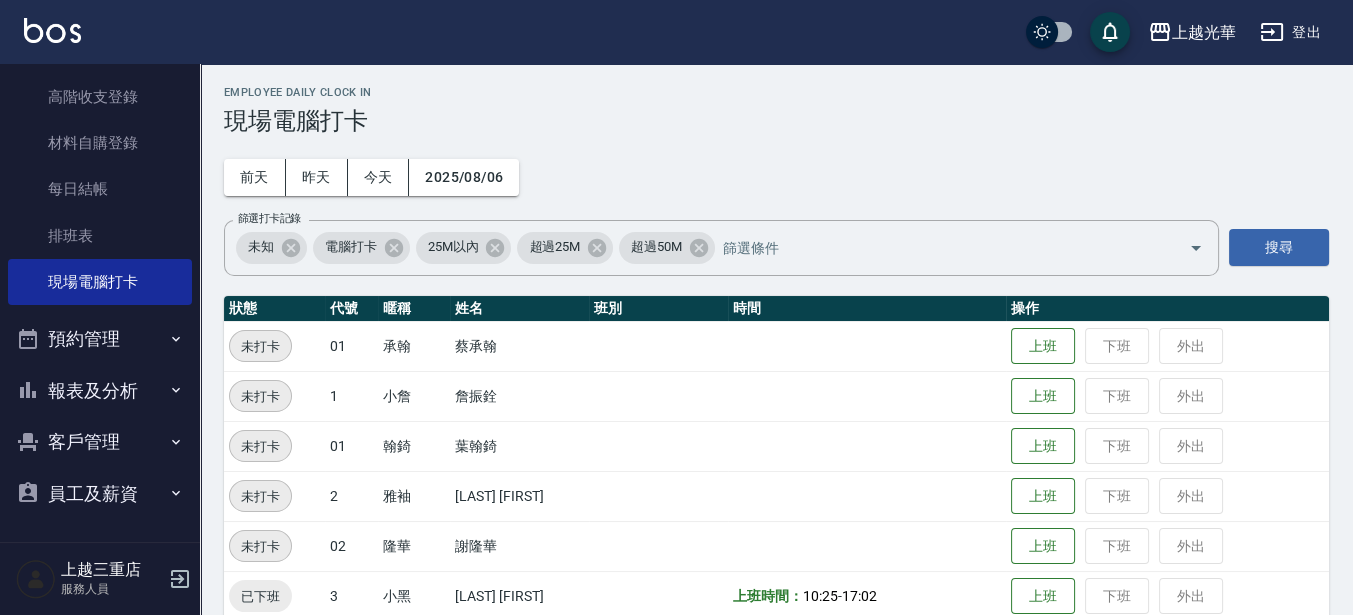 scroll, scrollTop: 0, scrollLeft: 0, axis: both 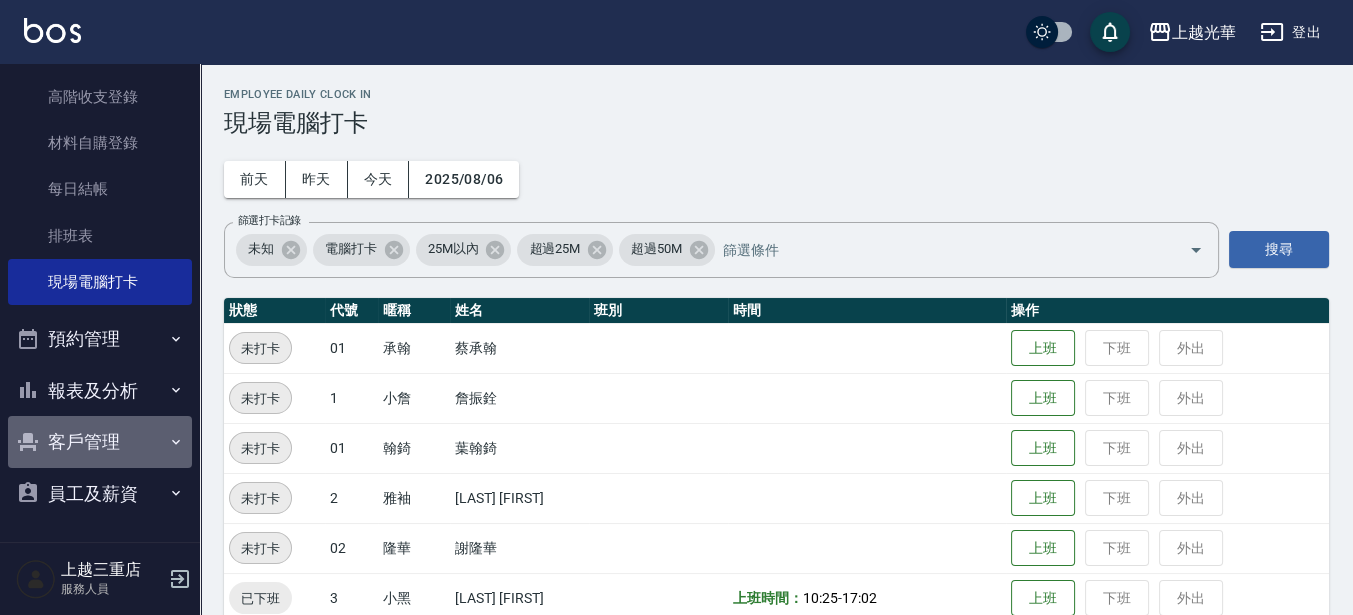 click on "客戶管理" at bounding box center (100, 442) 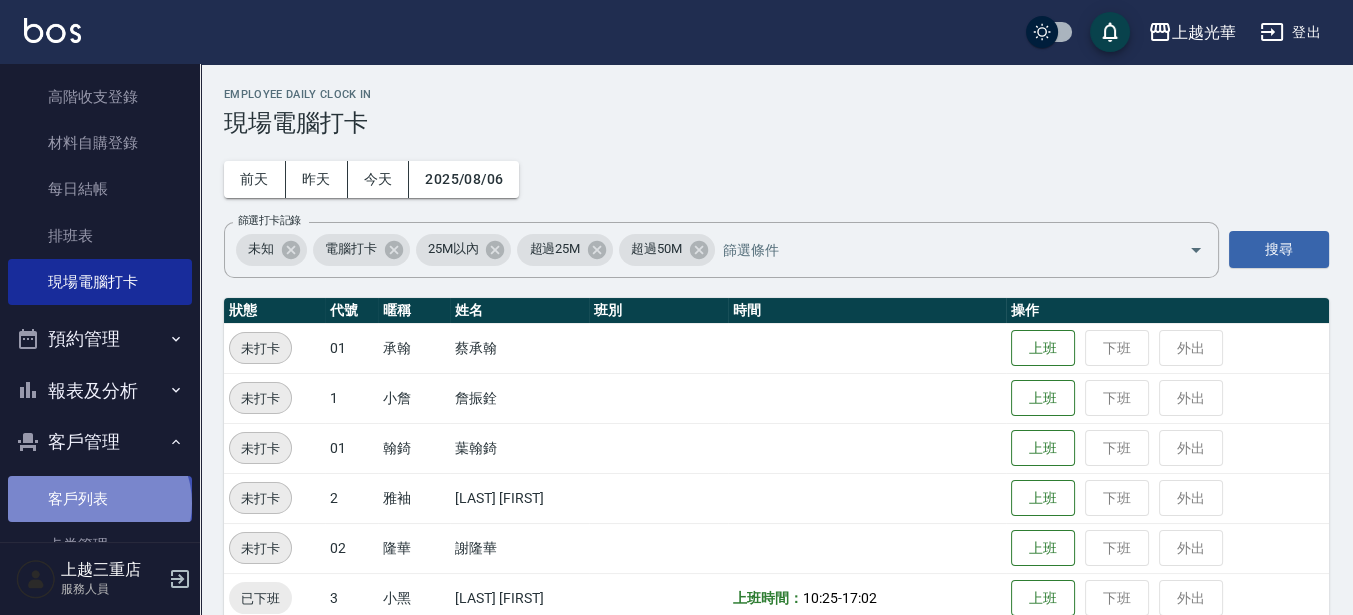 click on "客戶列表" at bounding box center [100, 499] 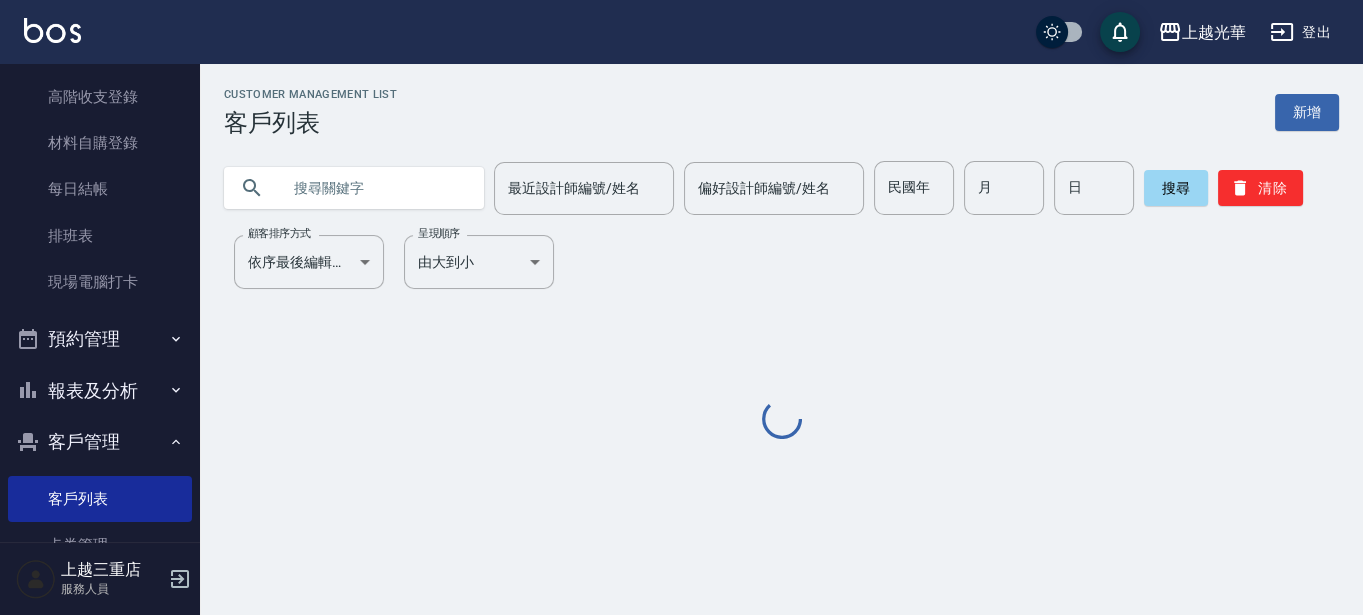click at bounding box center [374, 188] 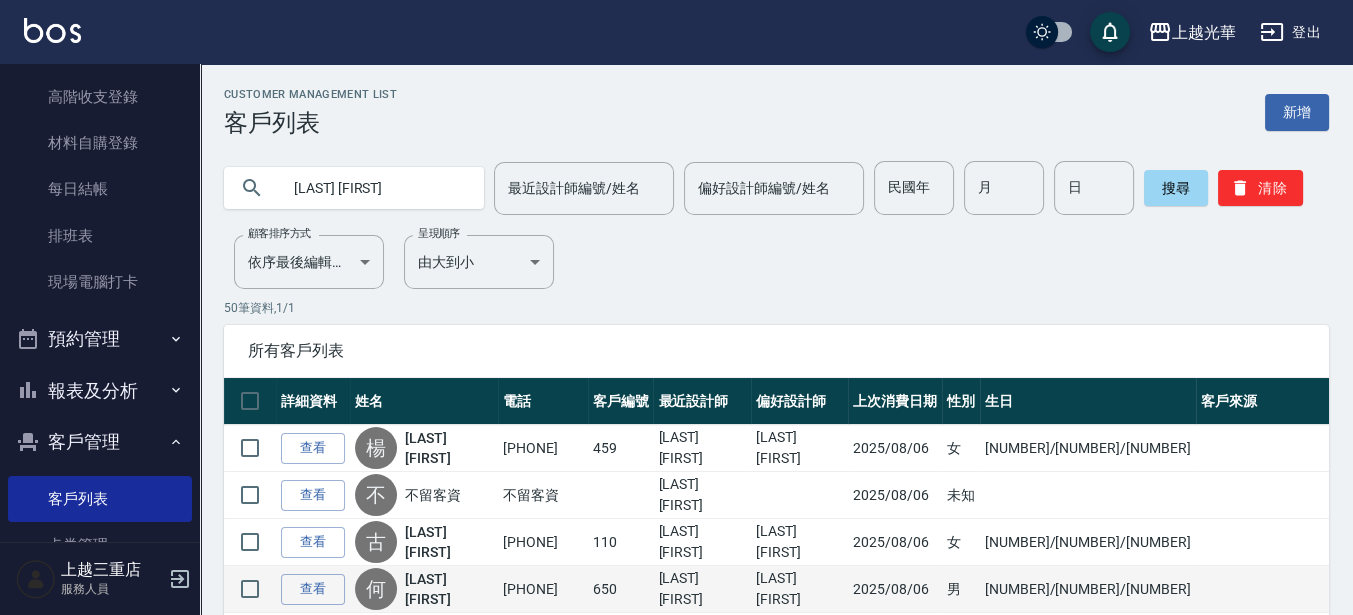 type on "[LAST] [FIRST]" 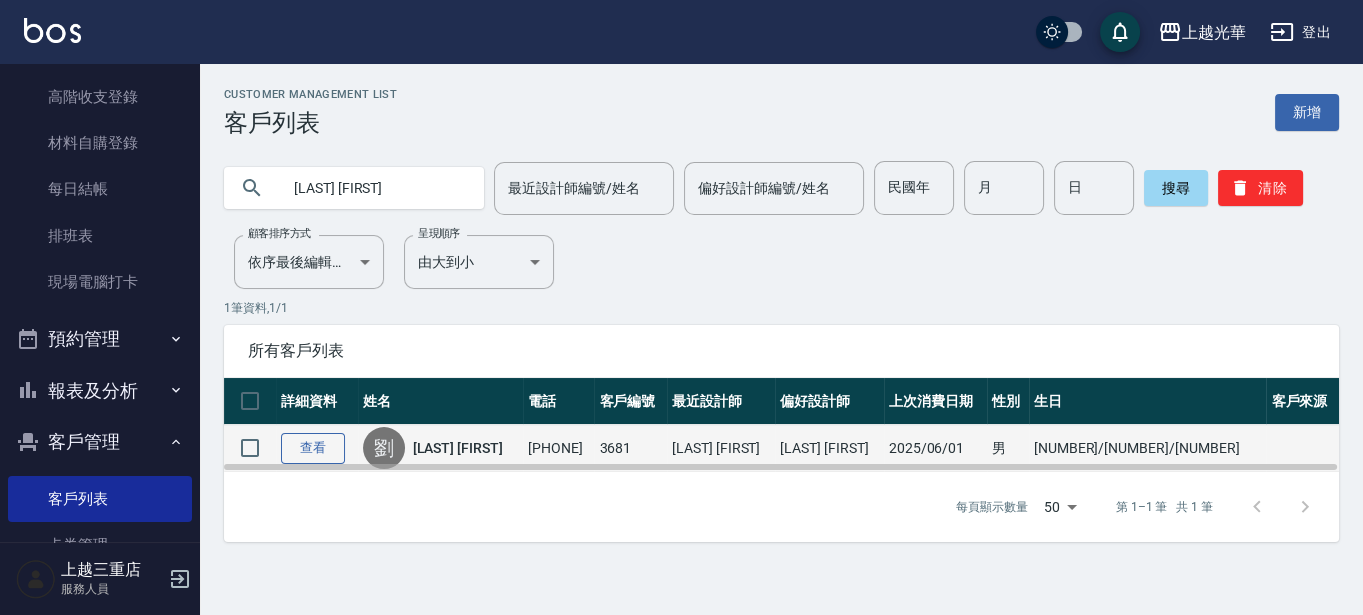 click on "查看" at bounding box center (313, 448) 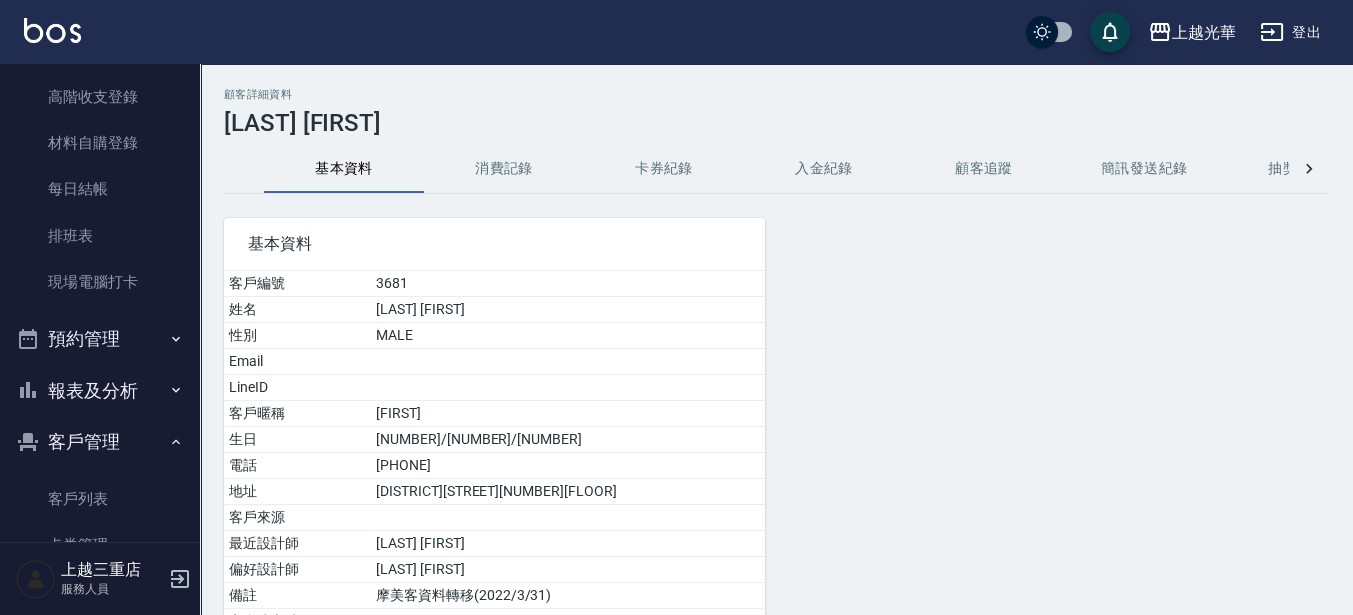 click on "消費記錄" at bounding box center [504, 169] 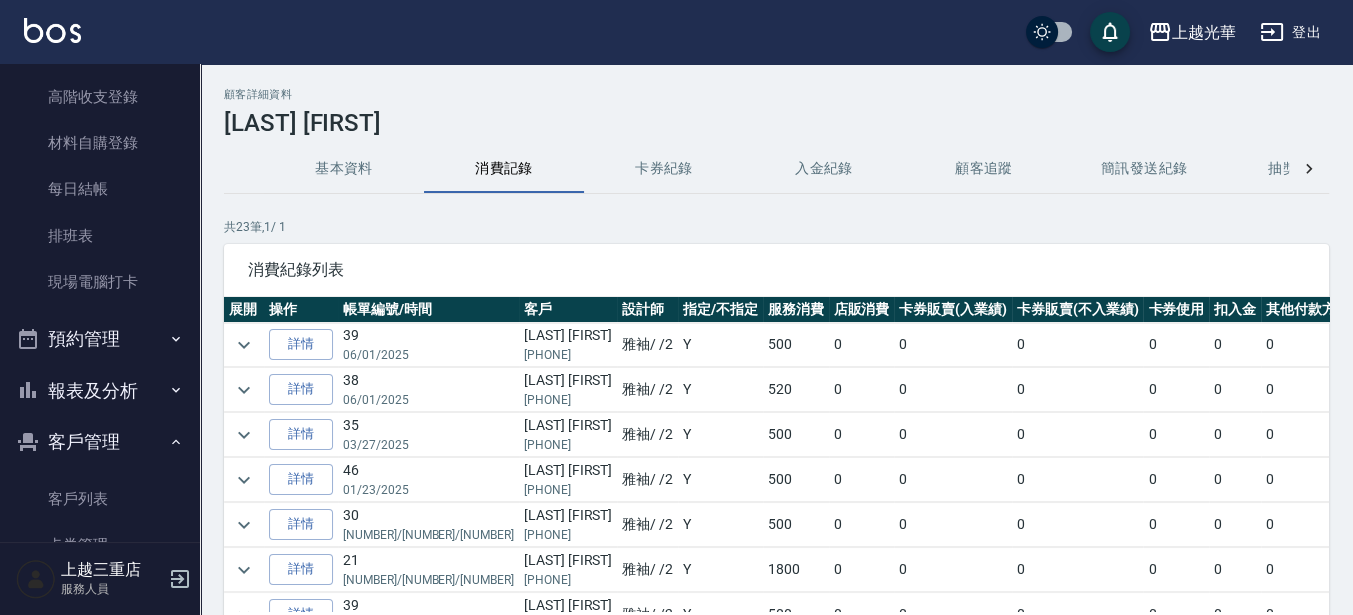 click at bounding box center (52, 30) 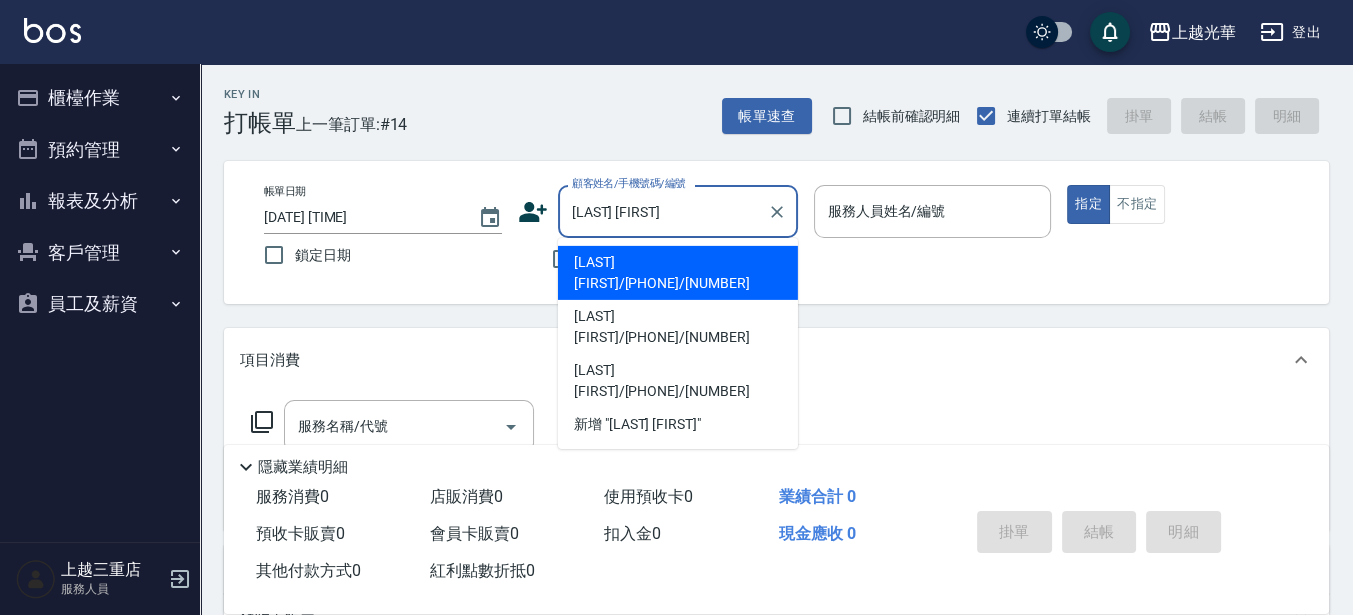 click on "[LAST] [FIRST]/[PHONE]/[NUMBER]" at bounding box center [678, 273] 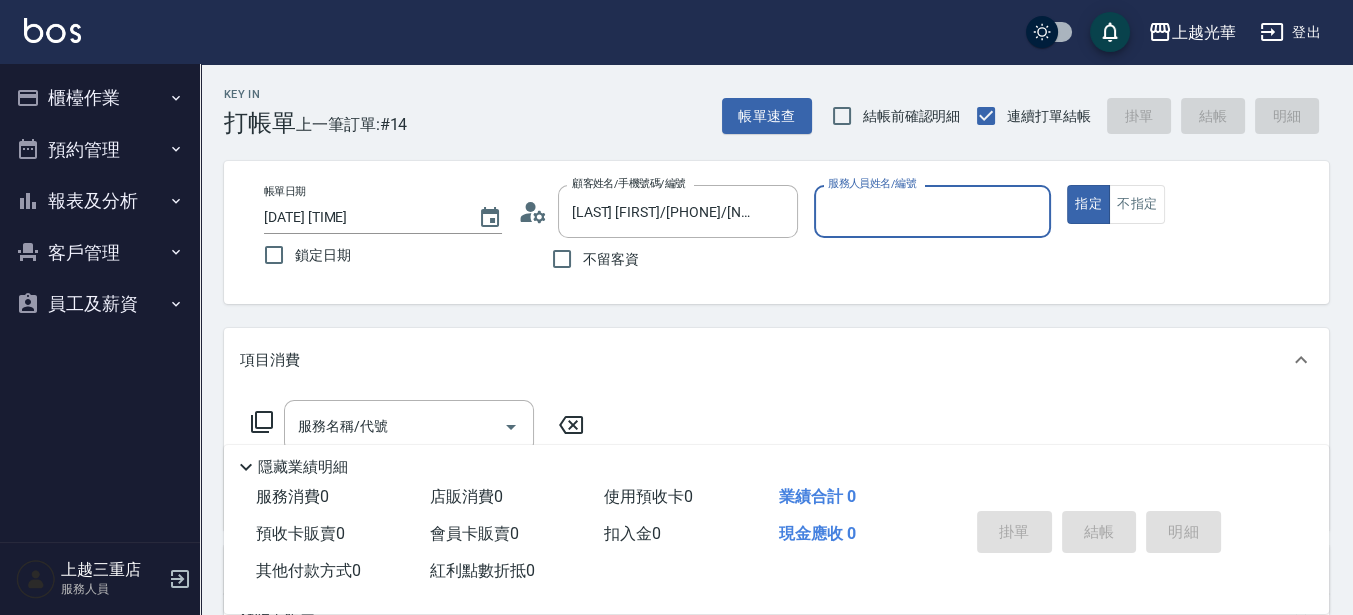 type on "雅袖-2" 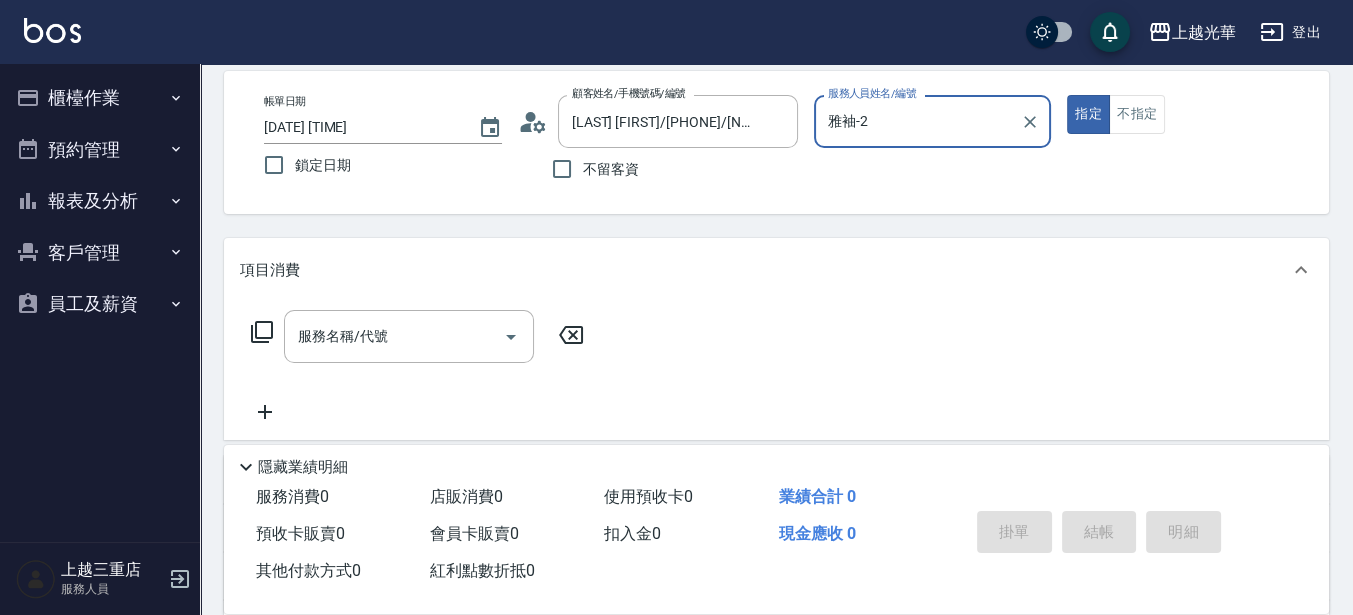 scroll, scrollTop: 125, scrollLeft: 0, axis: vertical 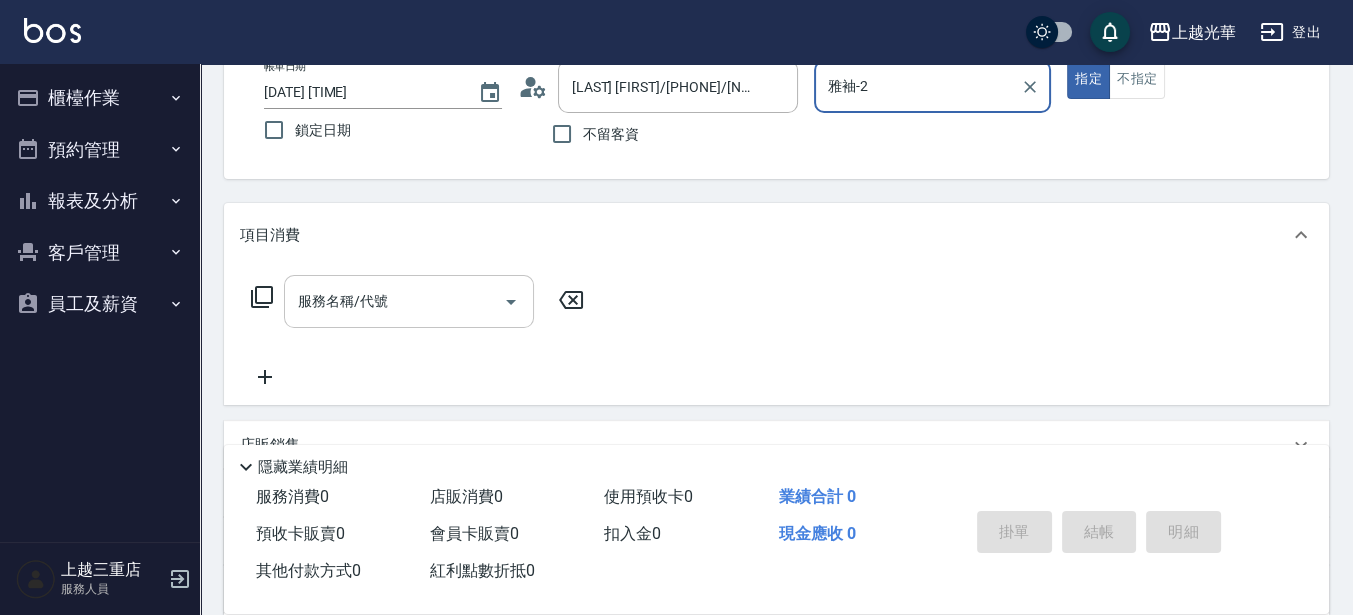 click on "服務名稱/代號" at bounding box center [394, 301] 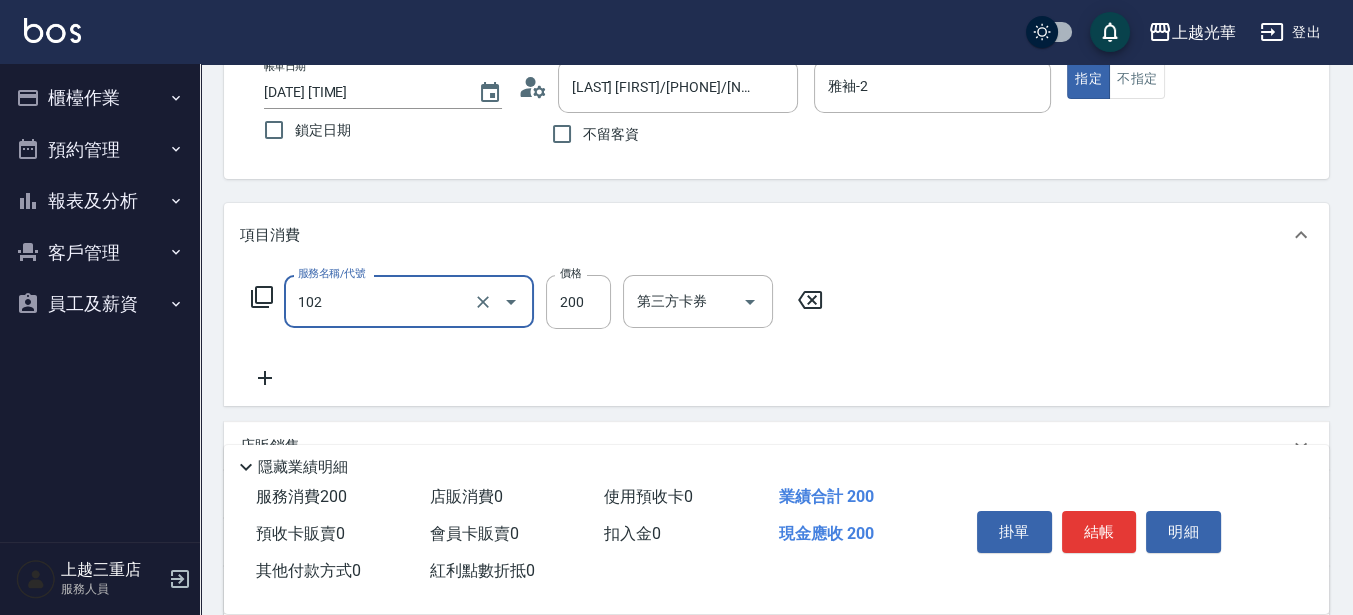type on "指定洗髮(102)" 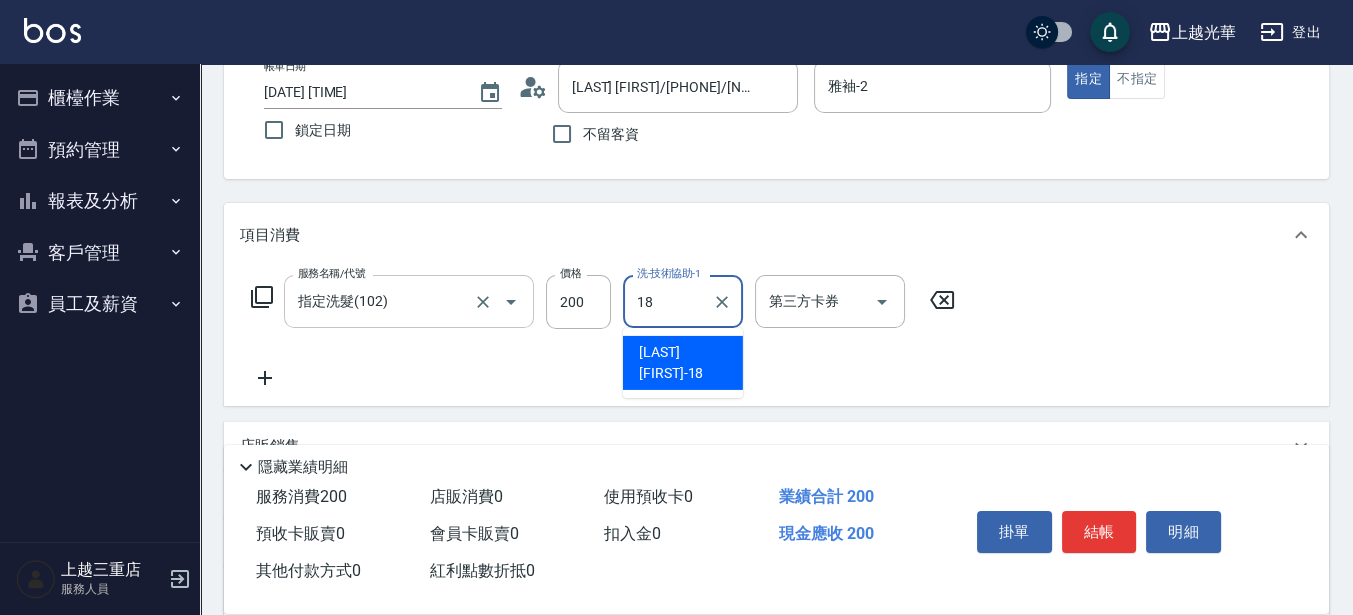 type on "[LAST] [FIRST]-[NUMBER]" 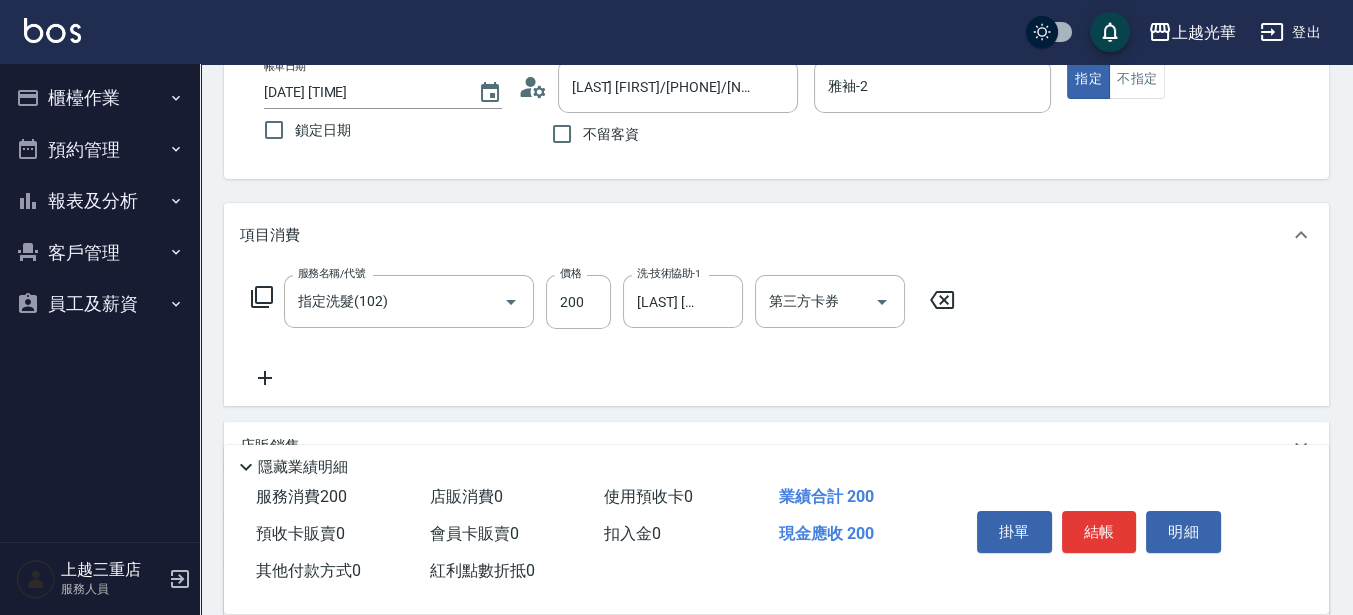 click 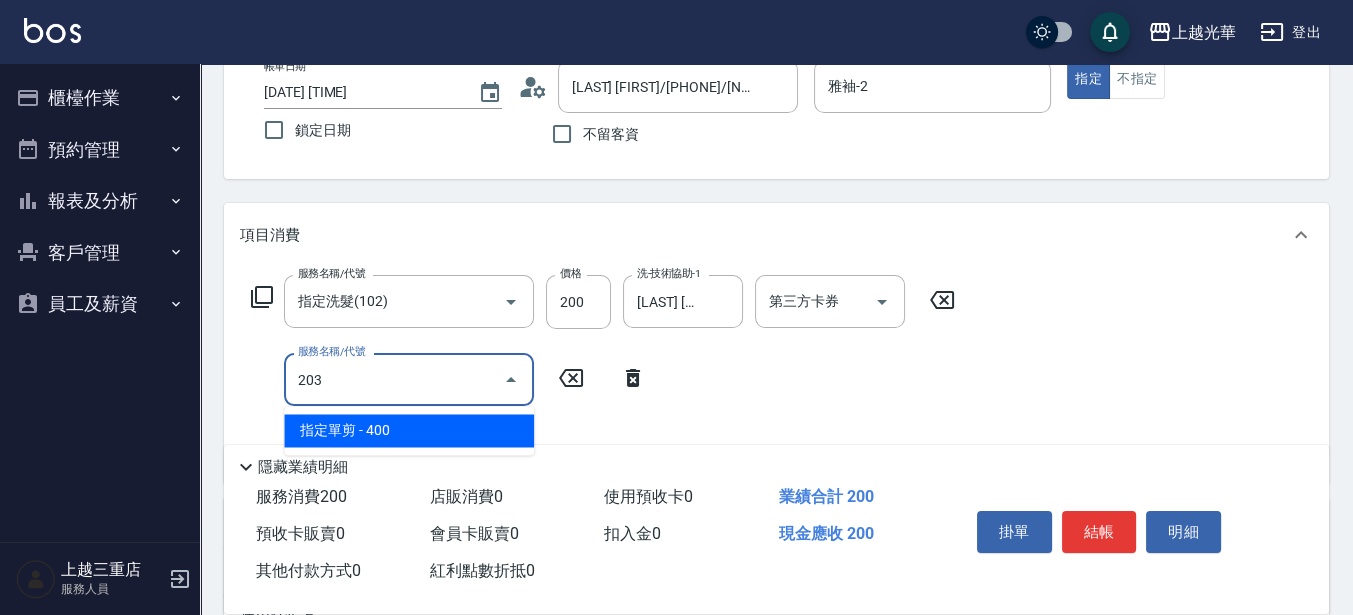 type on "指定單剪(203)" 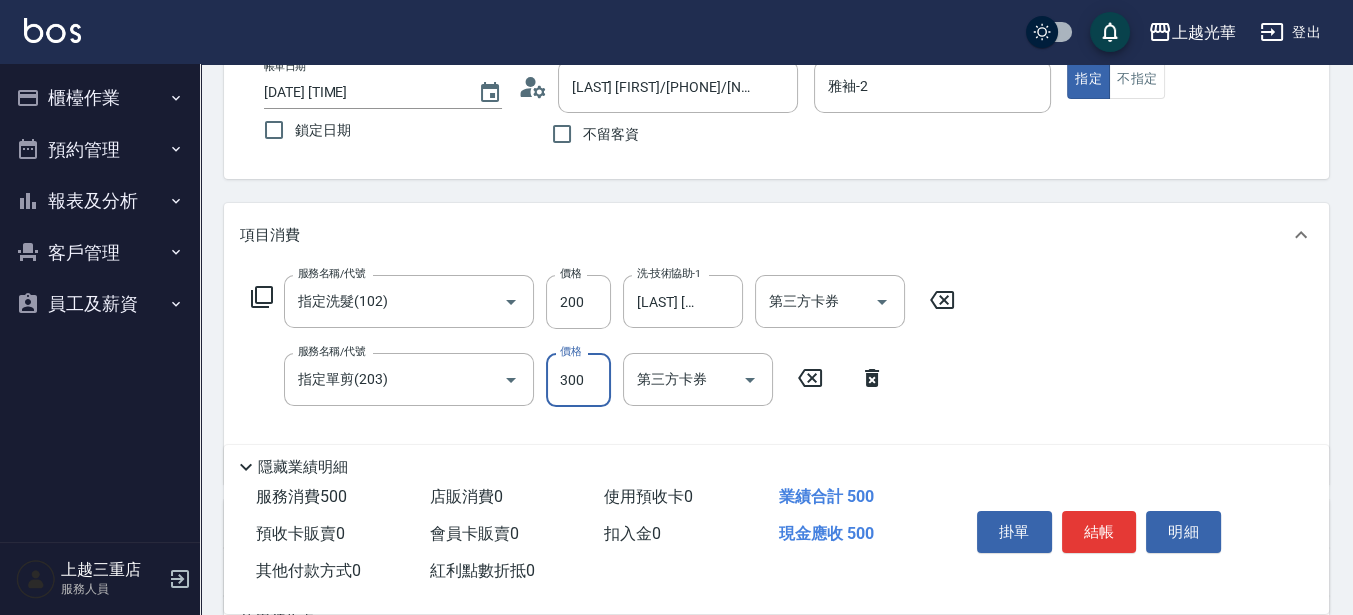 type on "300" 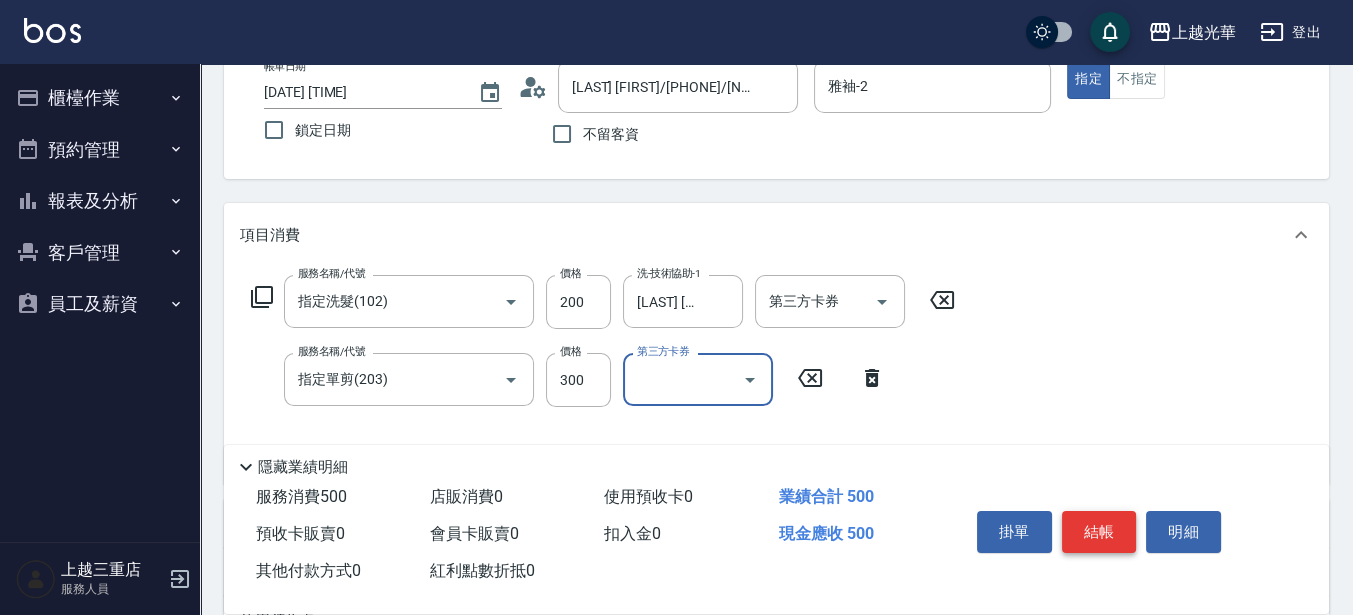 click on "結帳" at bounding box center [1099, 532] 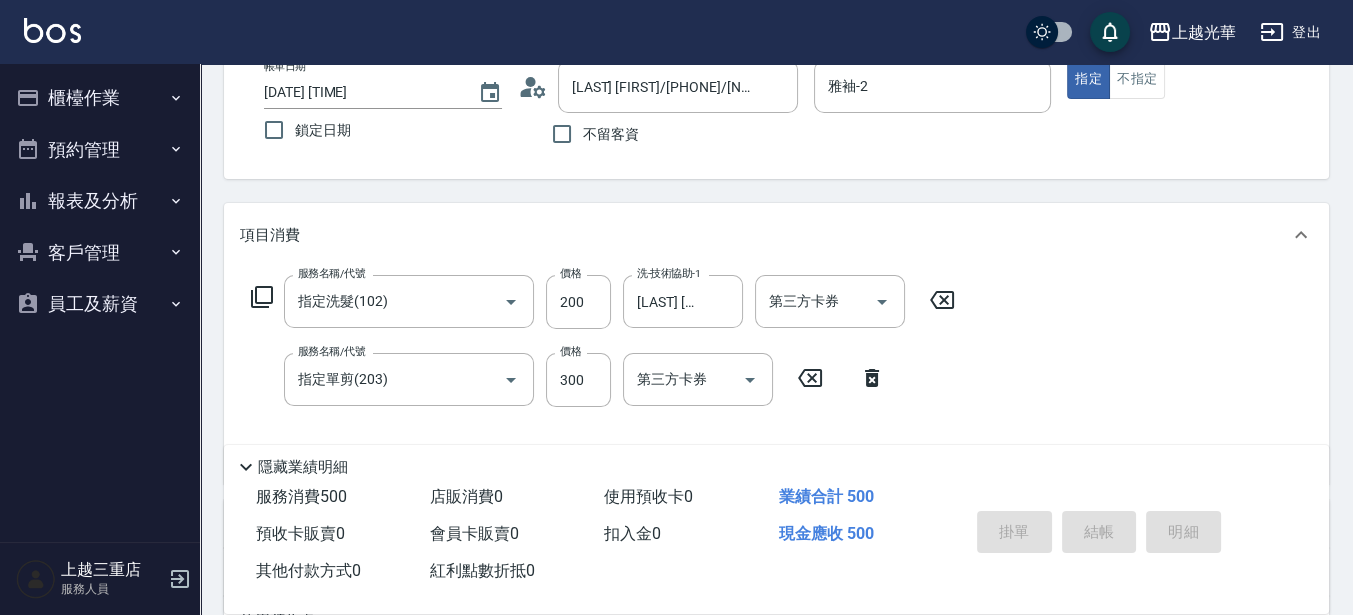 type on "2025/08/06 19:30" 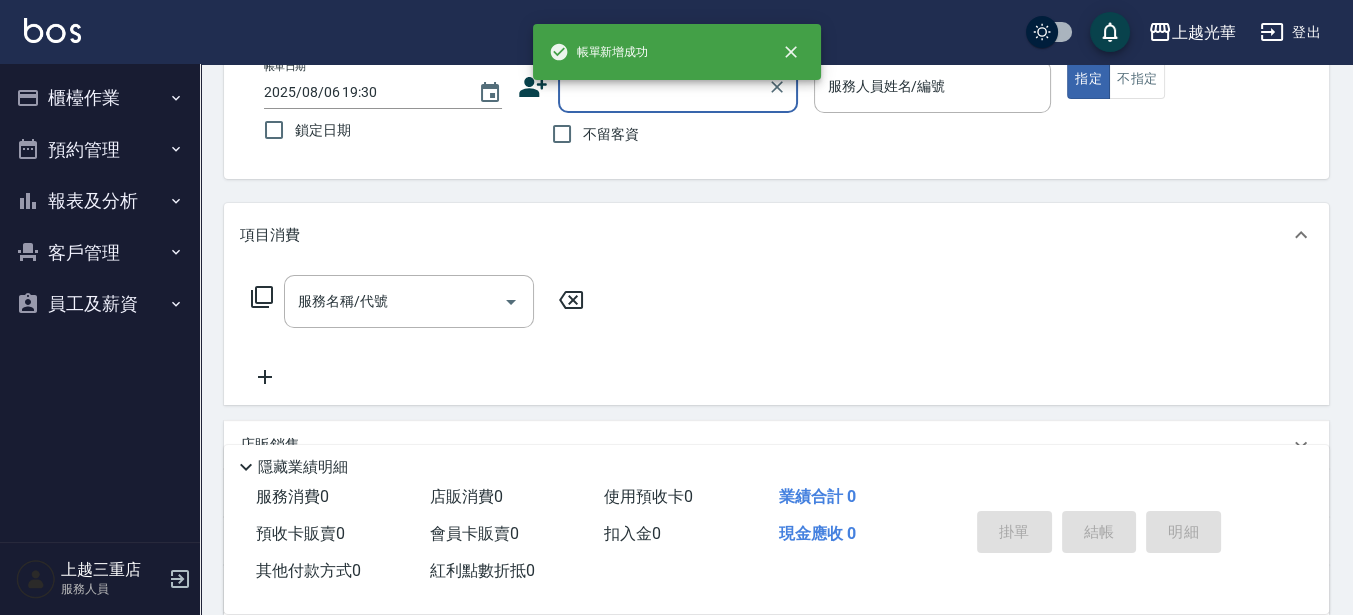 scroll, scrollTop: 0, scrollLeft: 0, axis: both 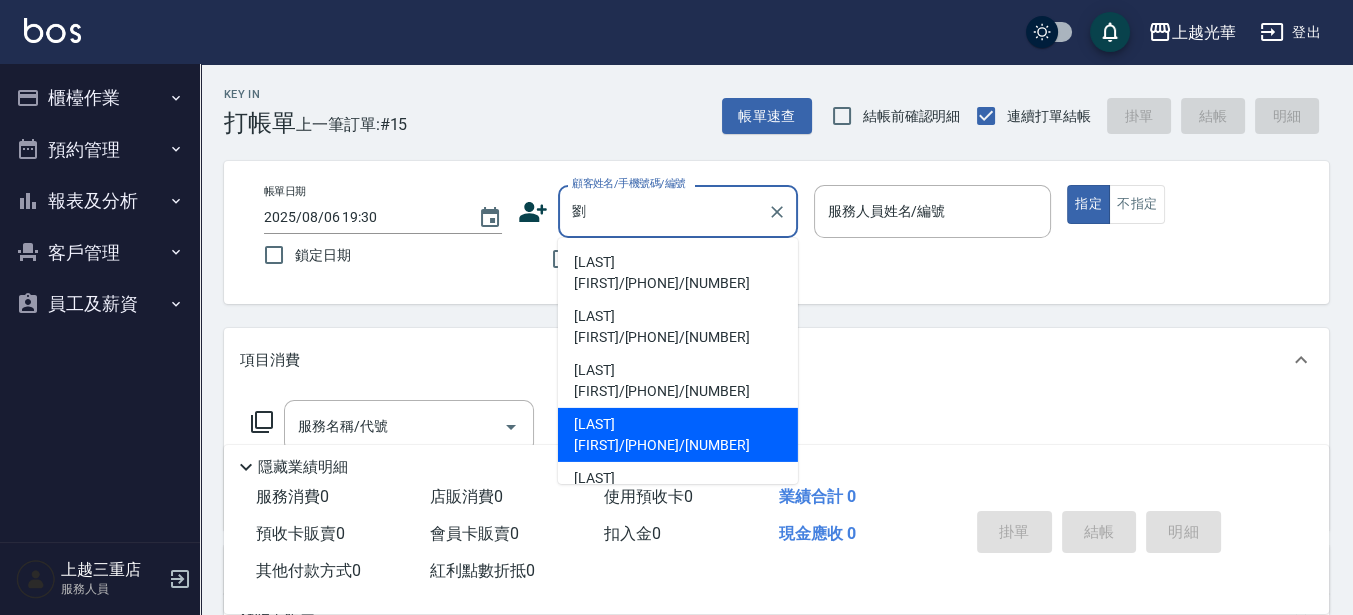 click on "[LAST] [FIRST]/[PHONE]/[NUMBER]" at bounding box center [678, 435] 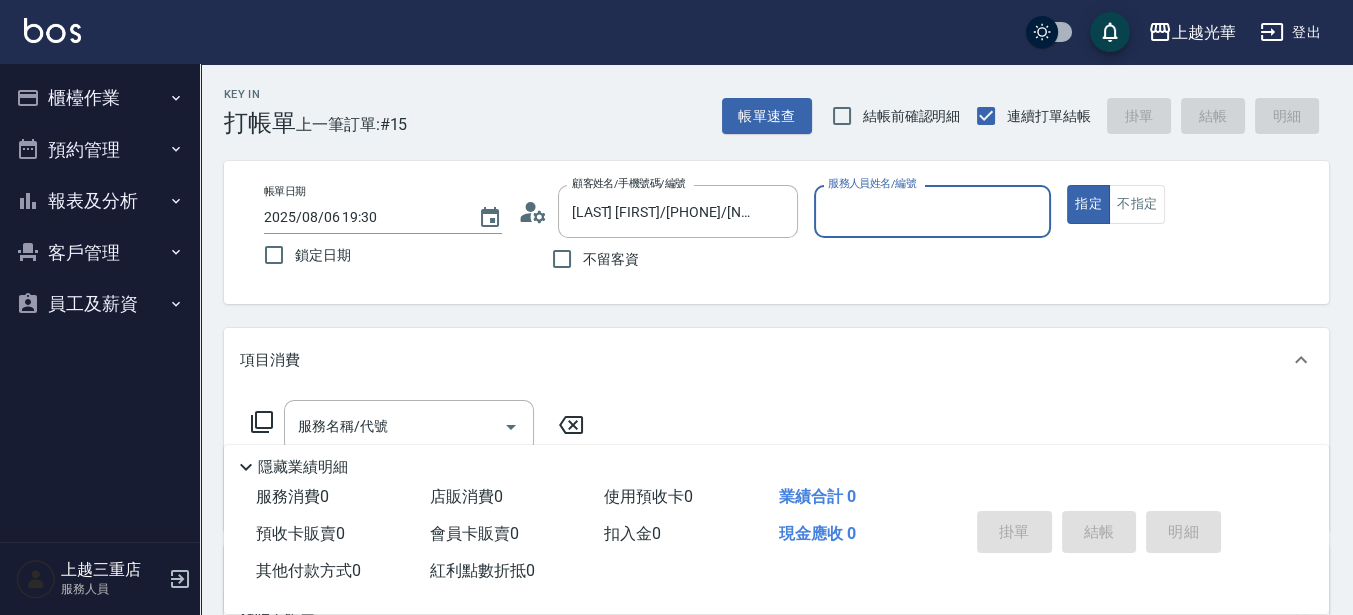 type on "雅袖-2" 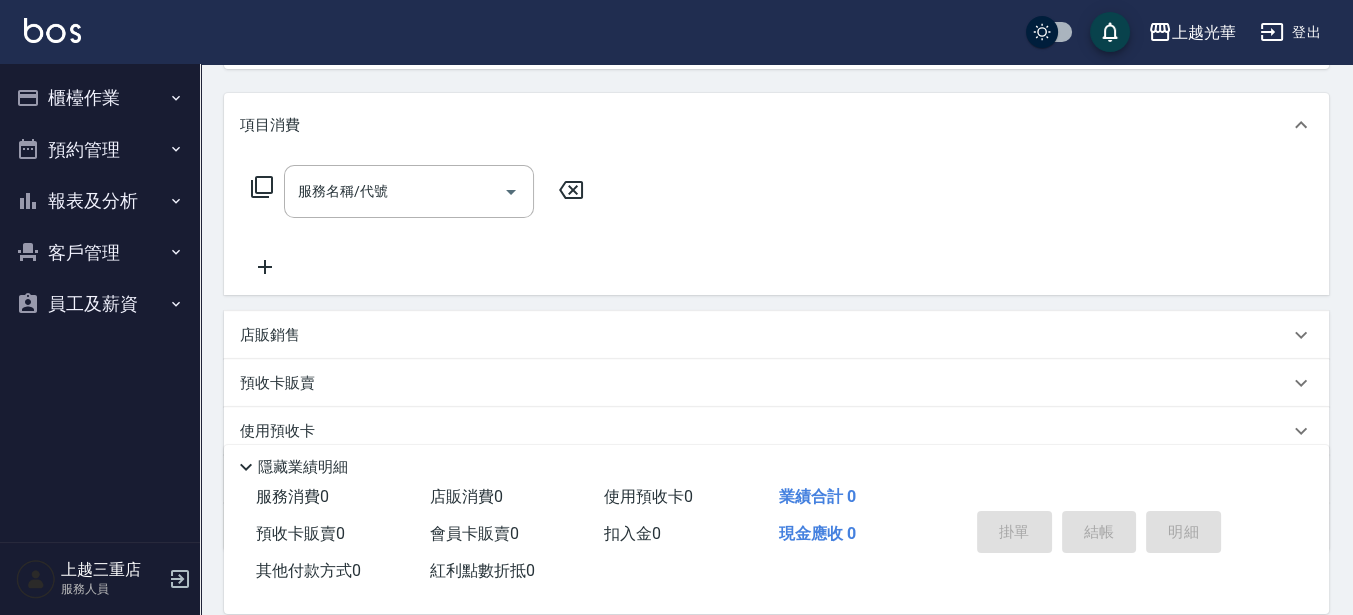 scroll, scrollTop: 110, scrollLeft: 0, axis: vertical 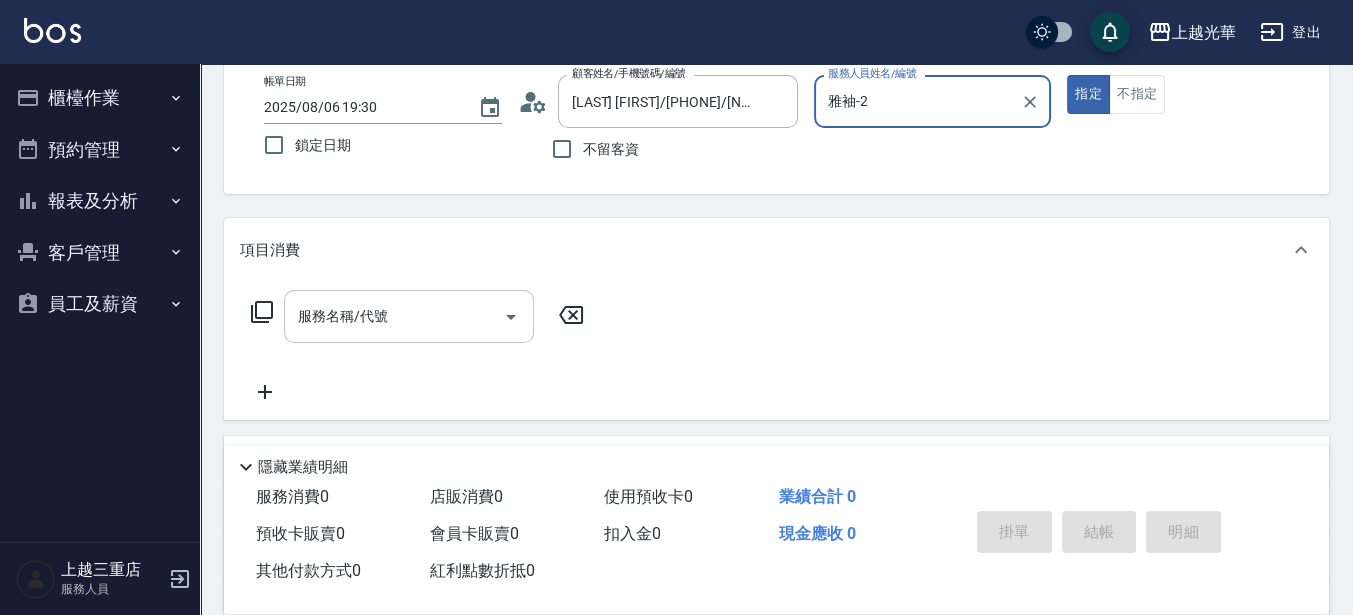 click on "服務名稱/代號" at bounding box center (394, 316) 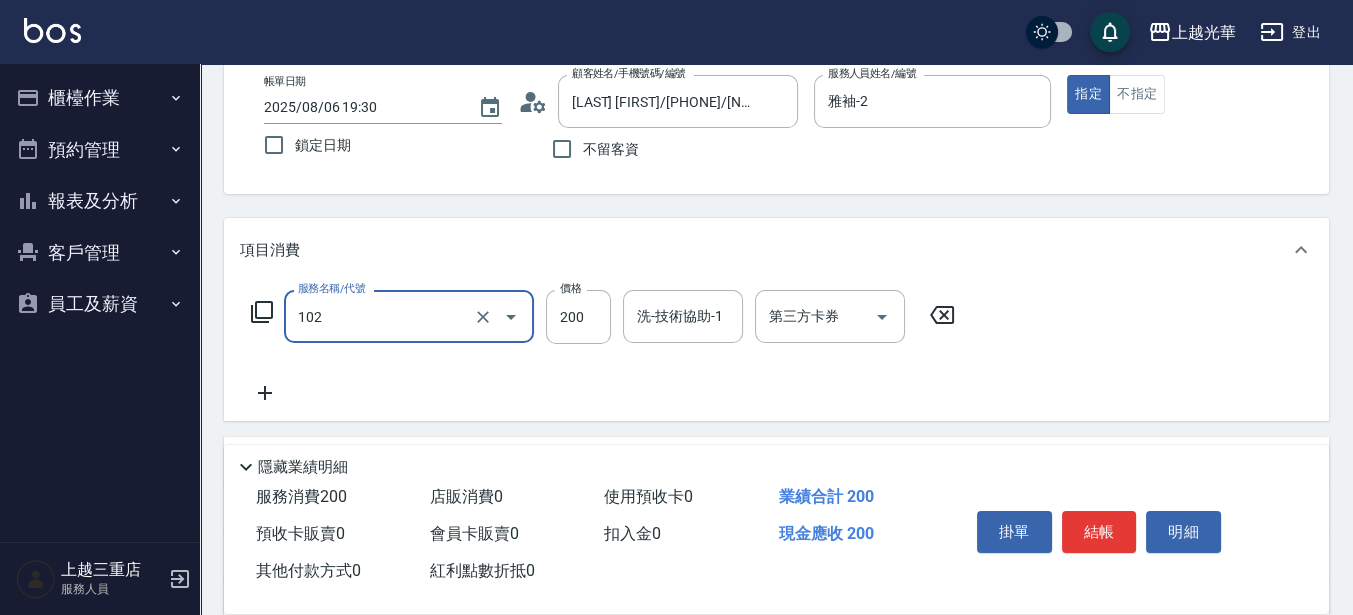 type on "指定洗髮(102)" 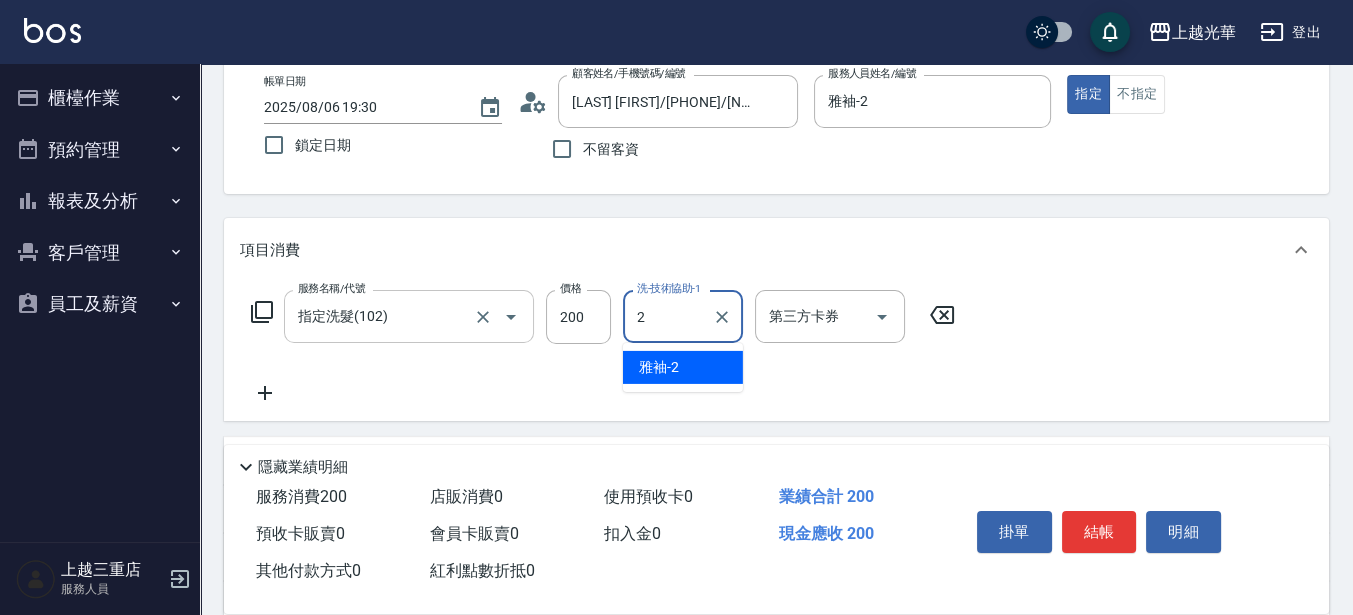 type on "雅袖-2" 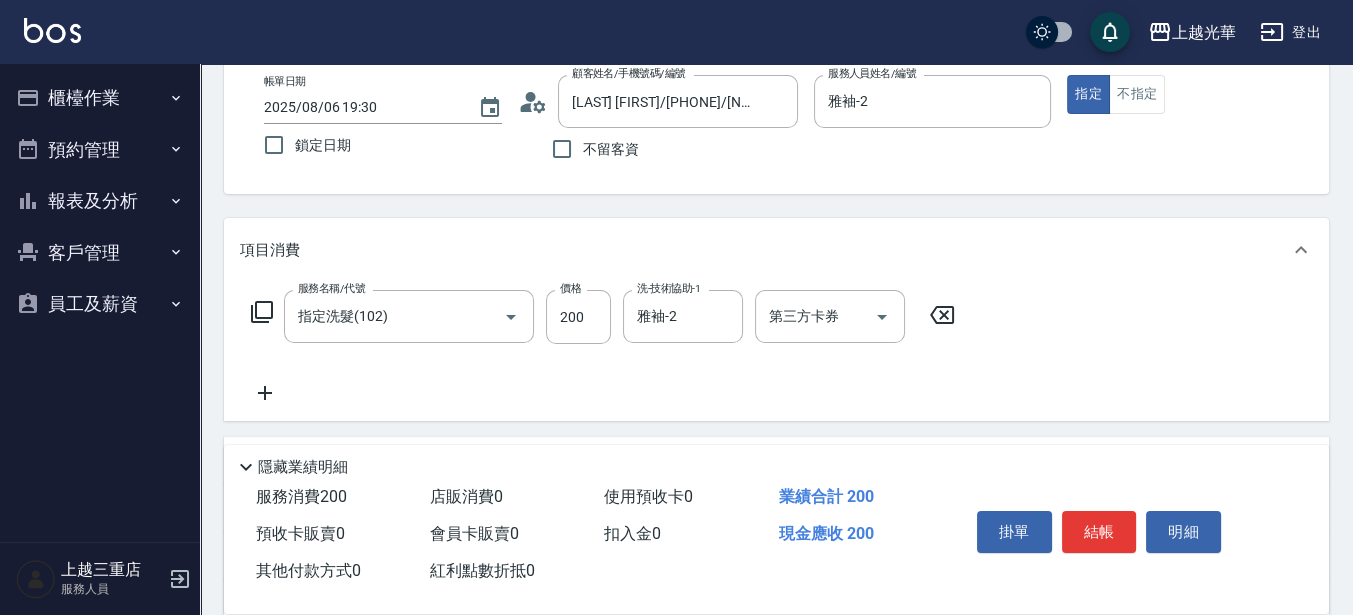 click 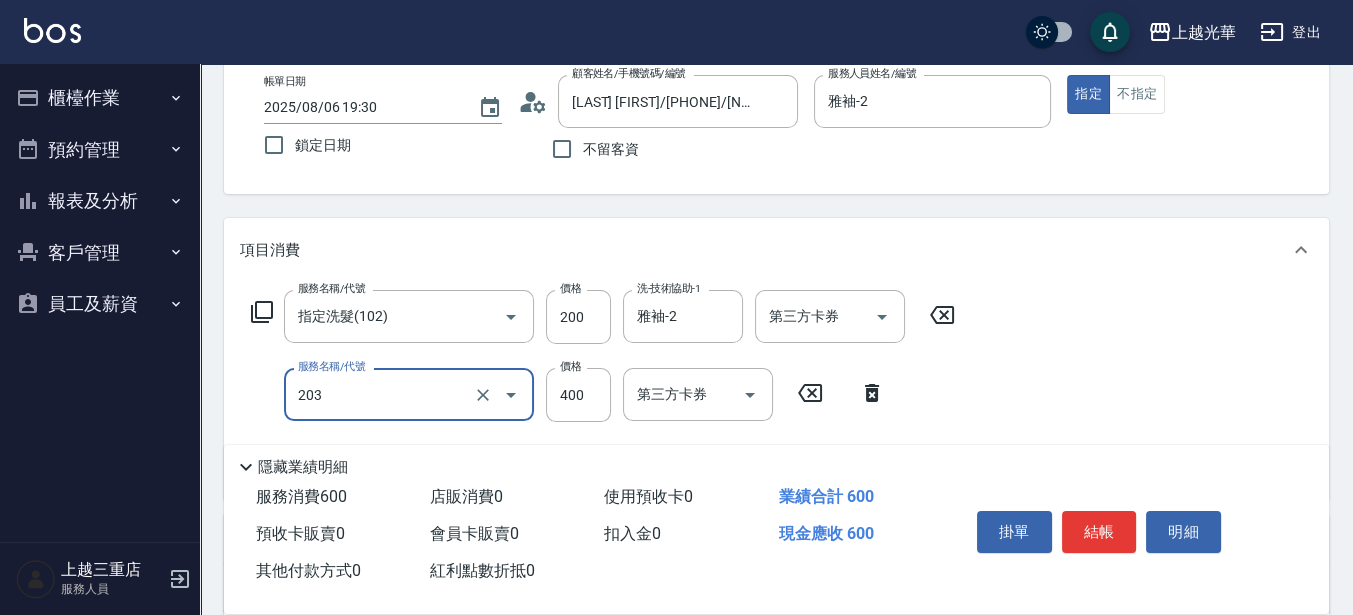 type on "指定單剪(203)" 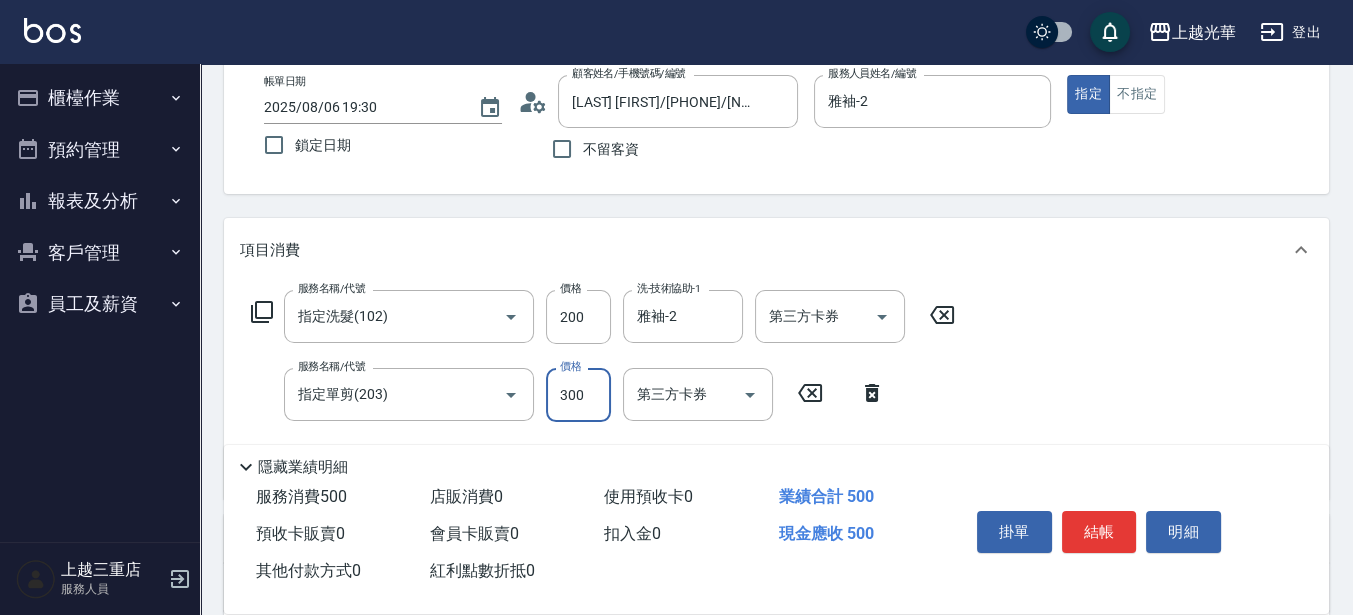 type on "300" 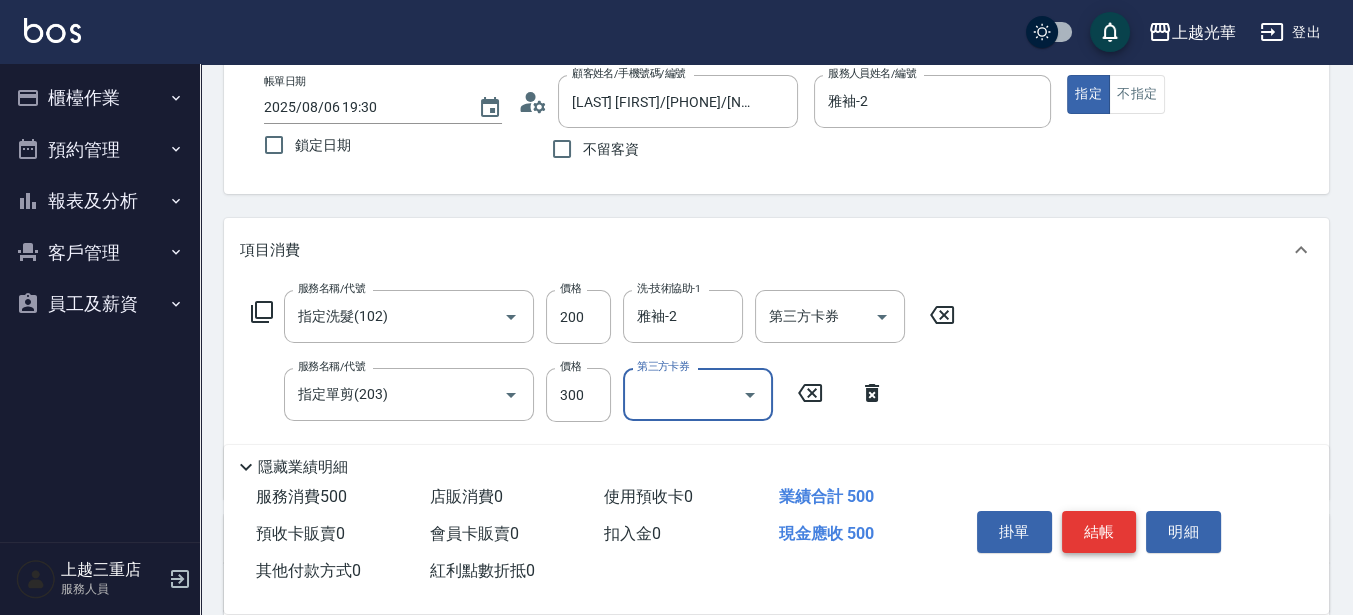 click on "結帳" at bounding box center [1099, 532] 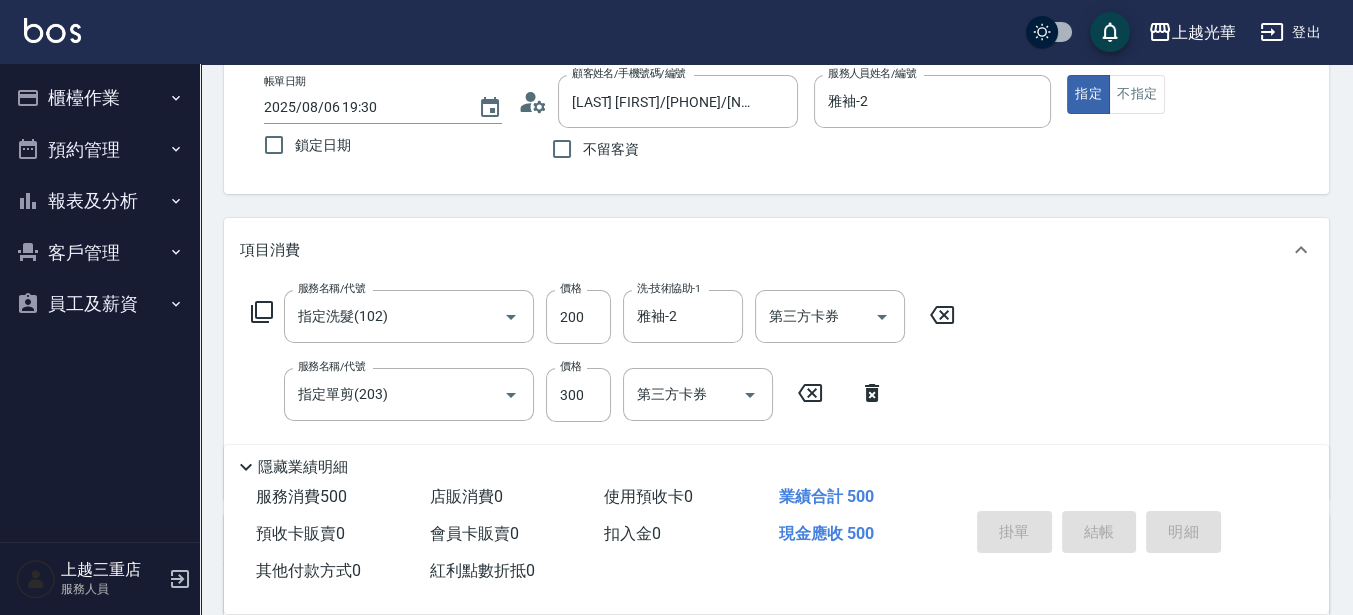 type 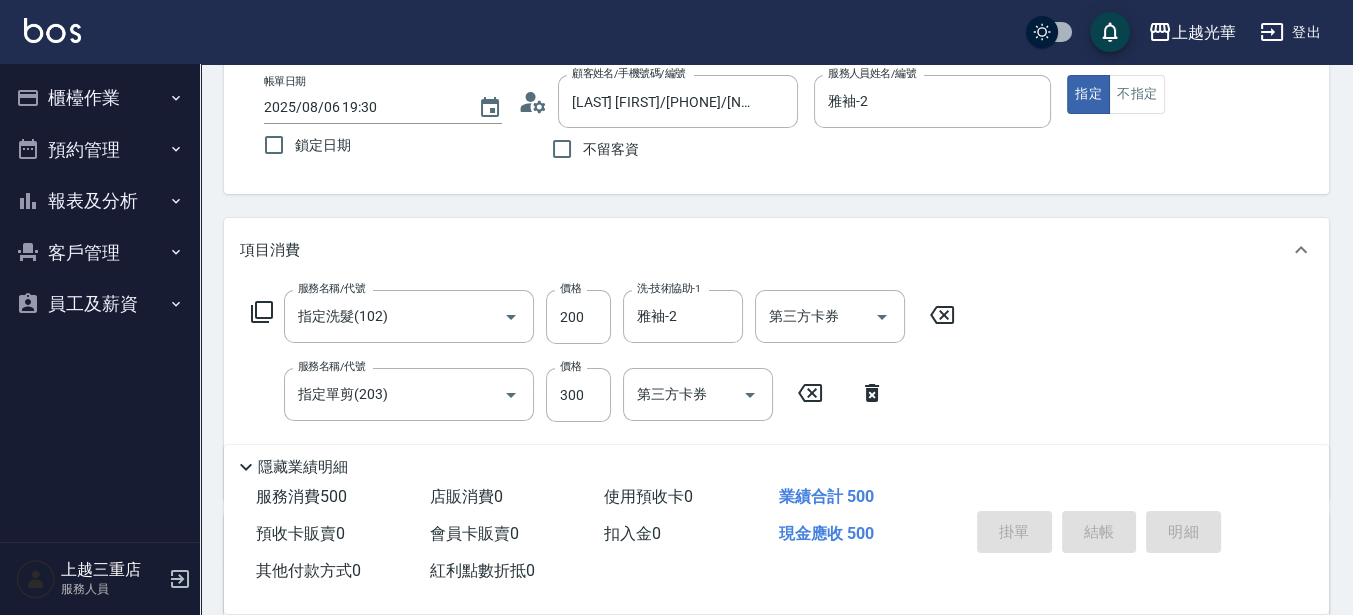 type 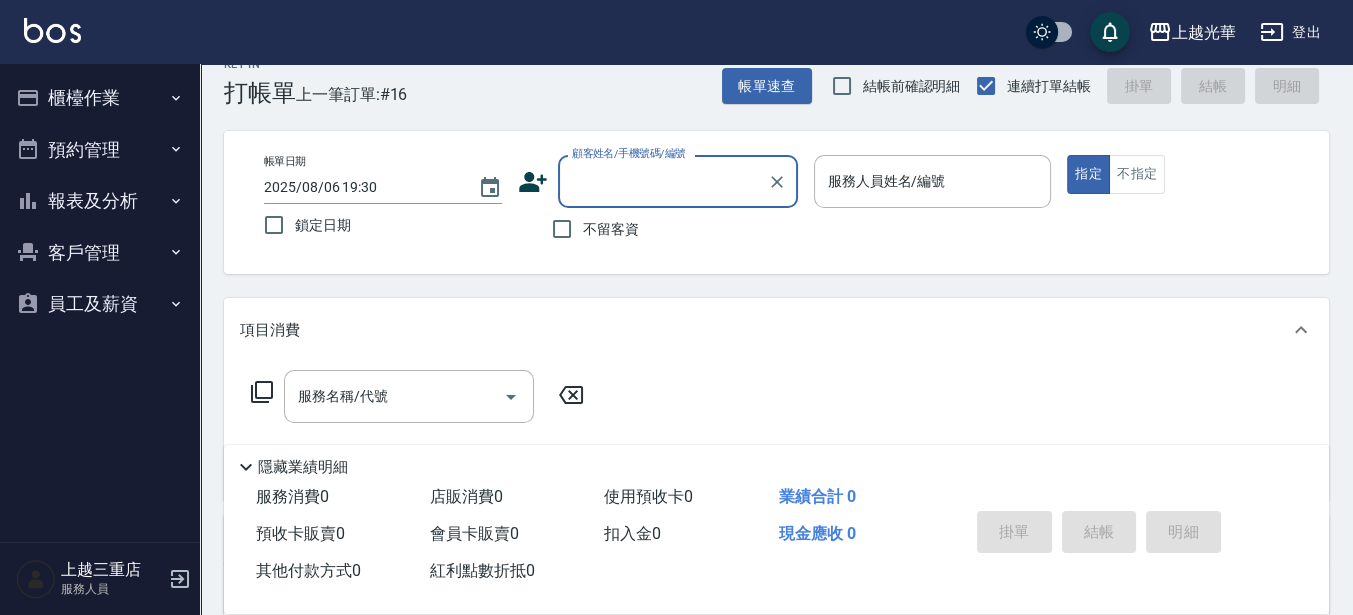 scroll, scrollTop: 0, scrollLeft: 0, axis: both 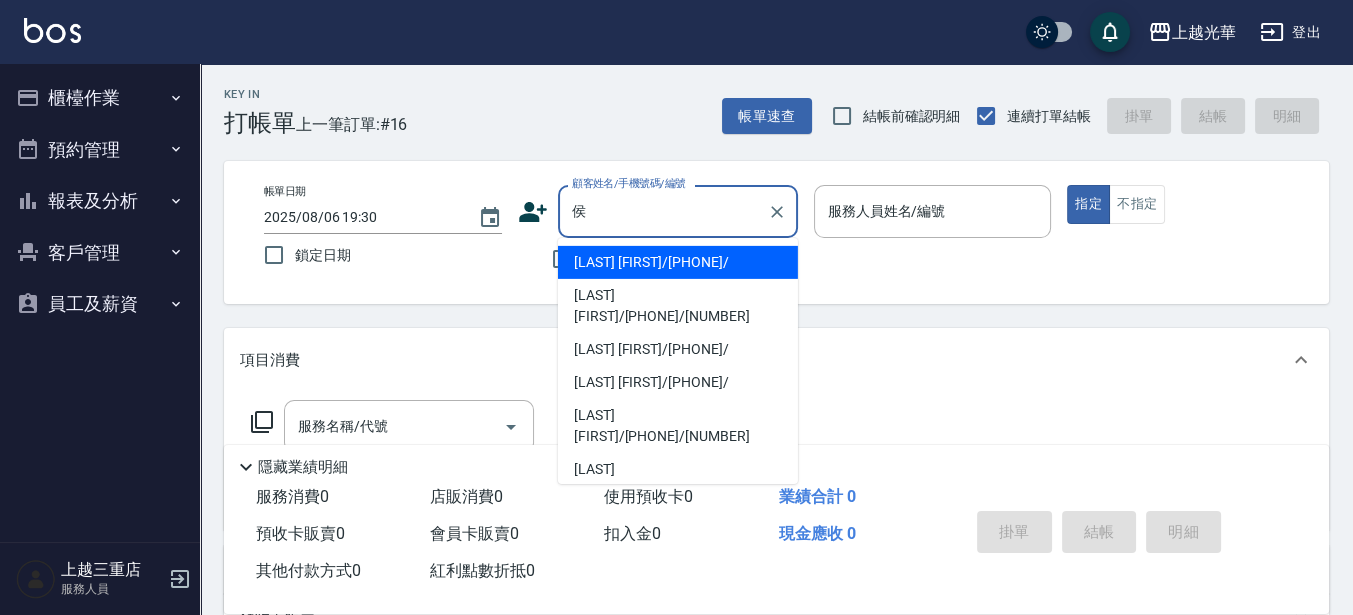 click on "[LAST] [FIRST]/[PHONE]/" at bounding box center [678, 262] 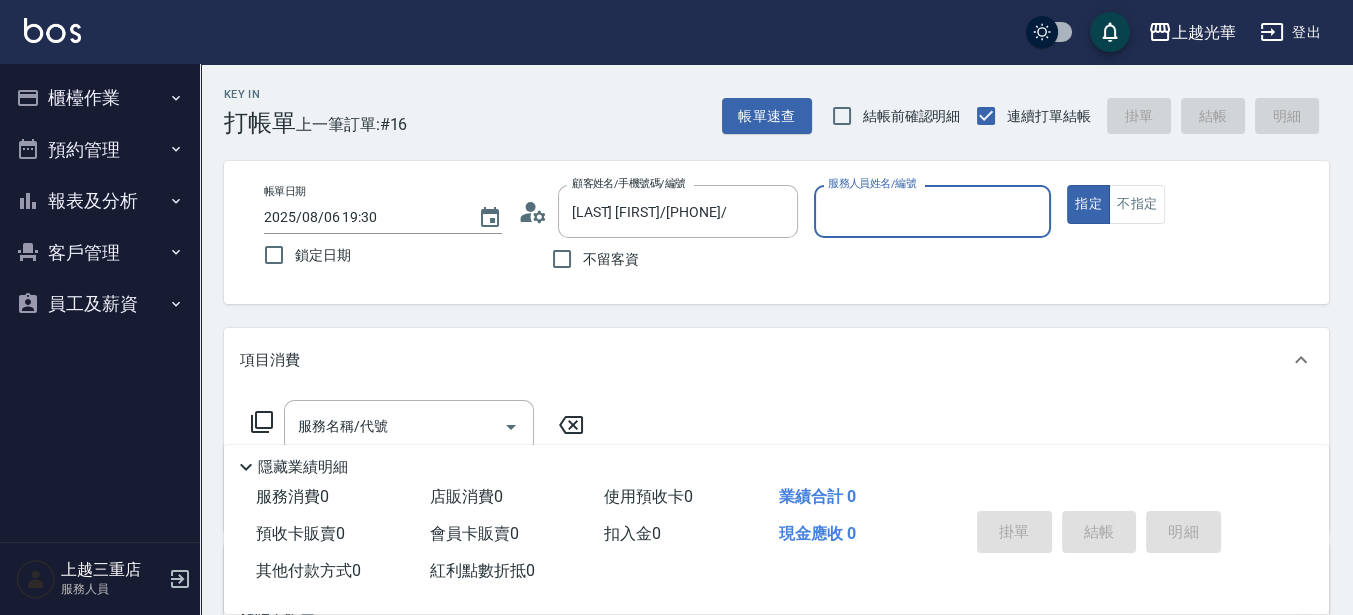 type on "雅袖-2" 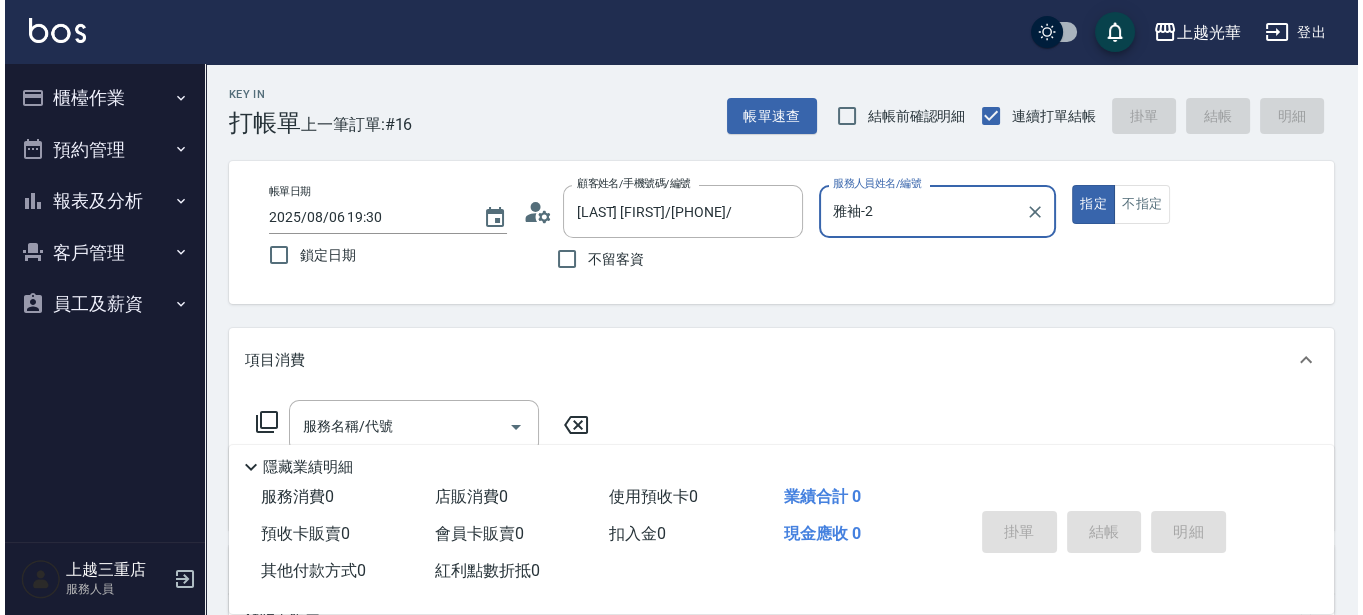 scroll, scrollTop: 125, scrollLeft: 0, axis: vertical 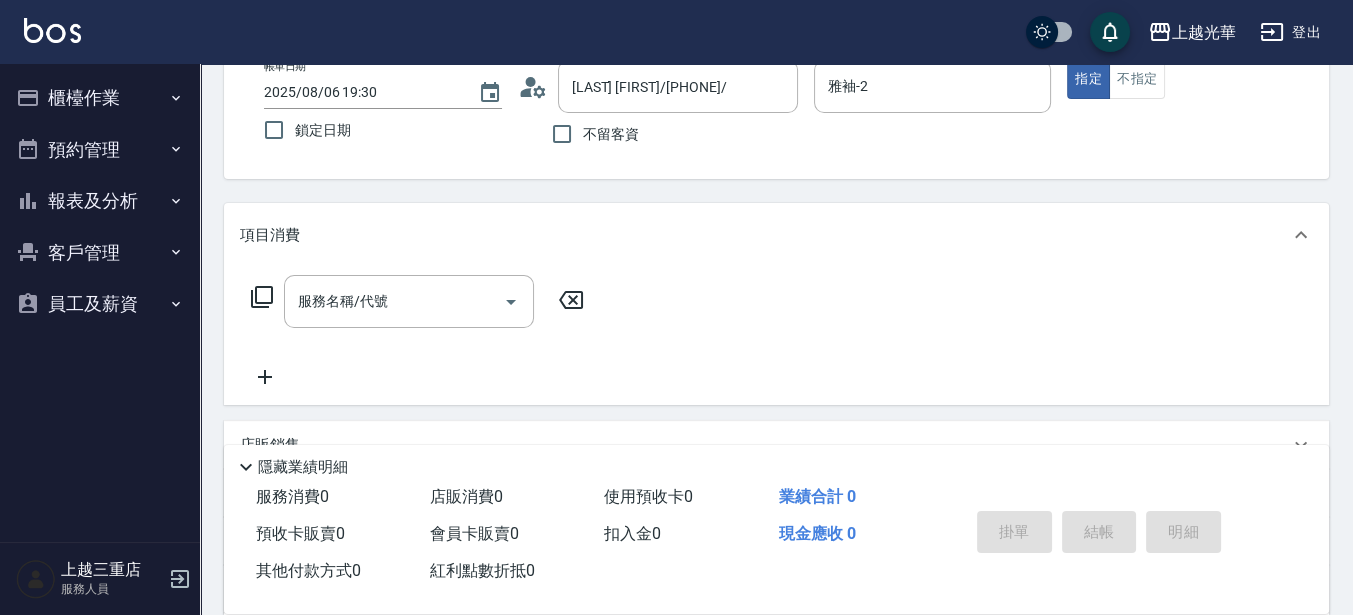 click 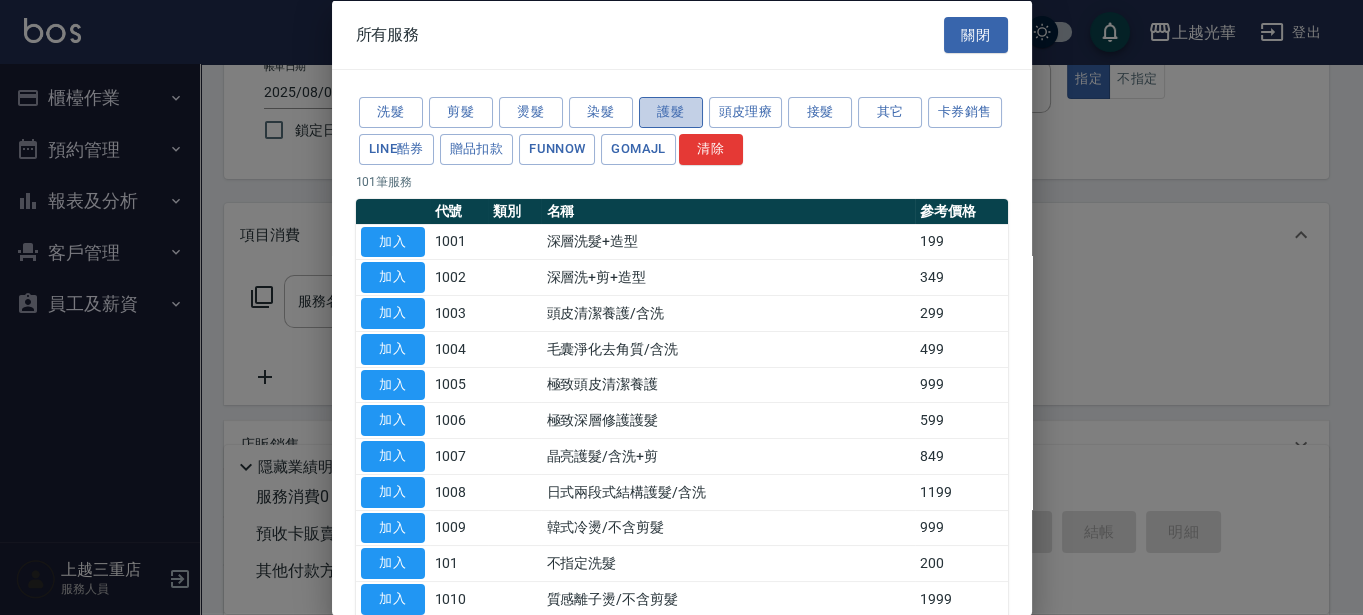 click on "護髮" at bounding box center [671, 112] 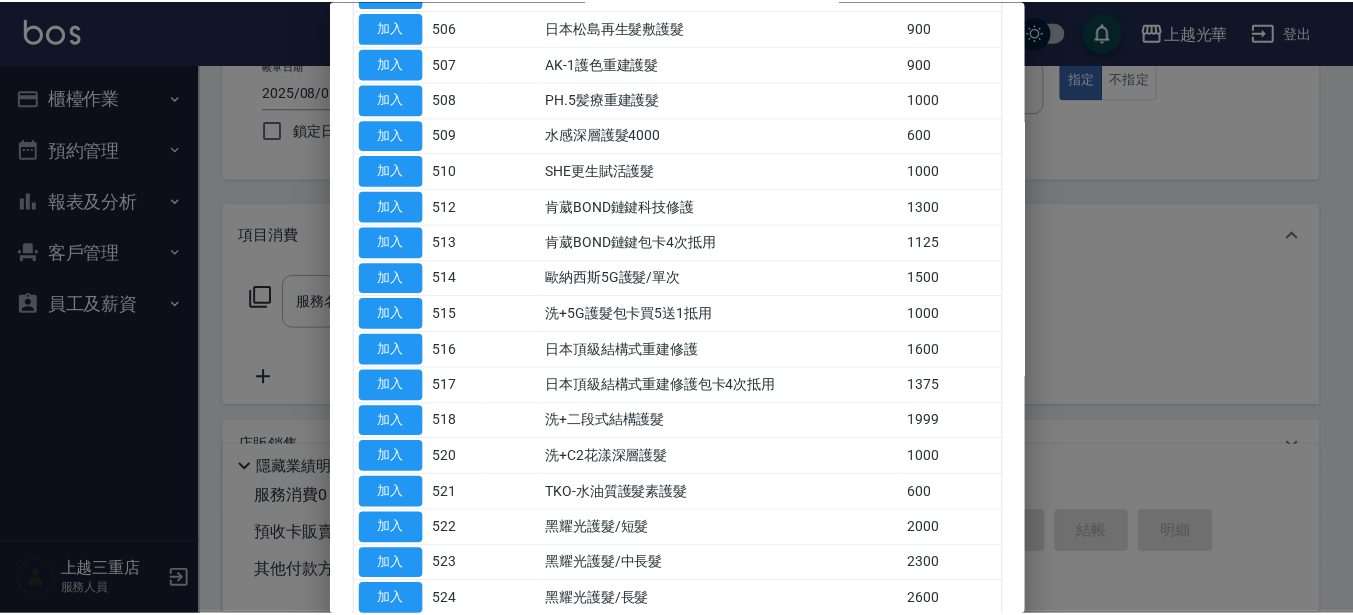scroll, scrollTop: 500, scrollLeft: 0, axis: vertical 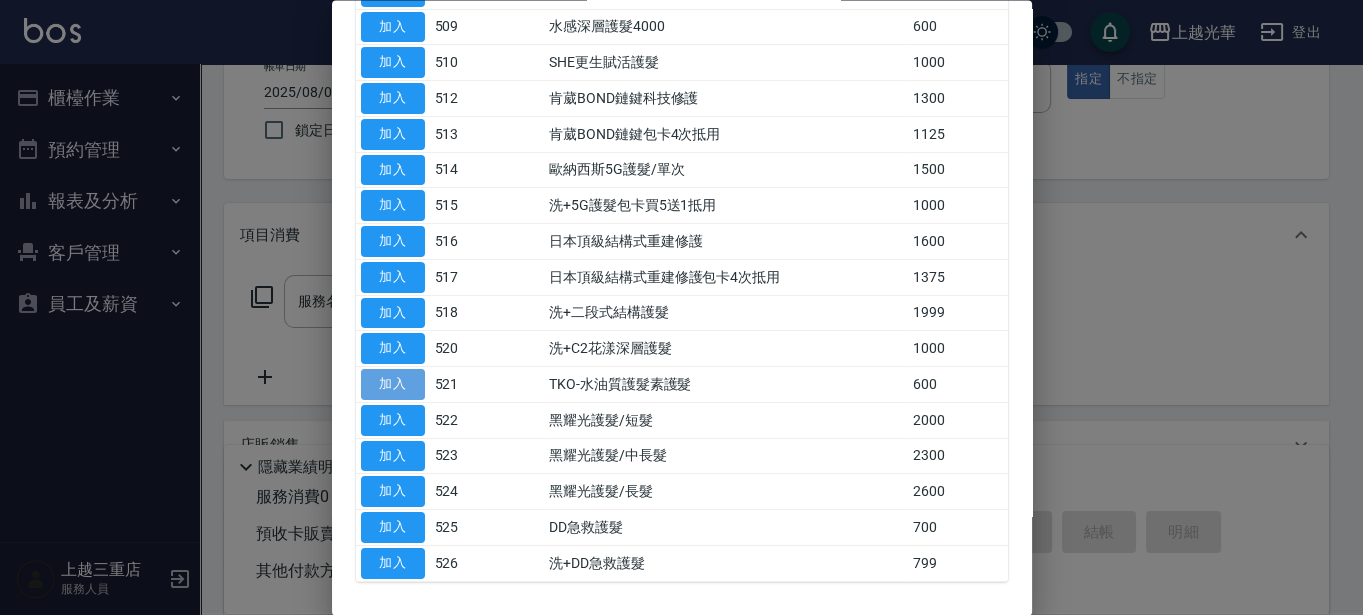 click on "加入" at bounding box center (393, 385) 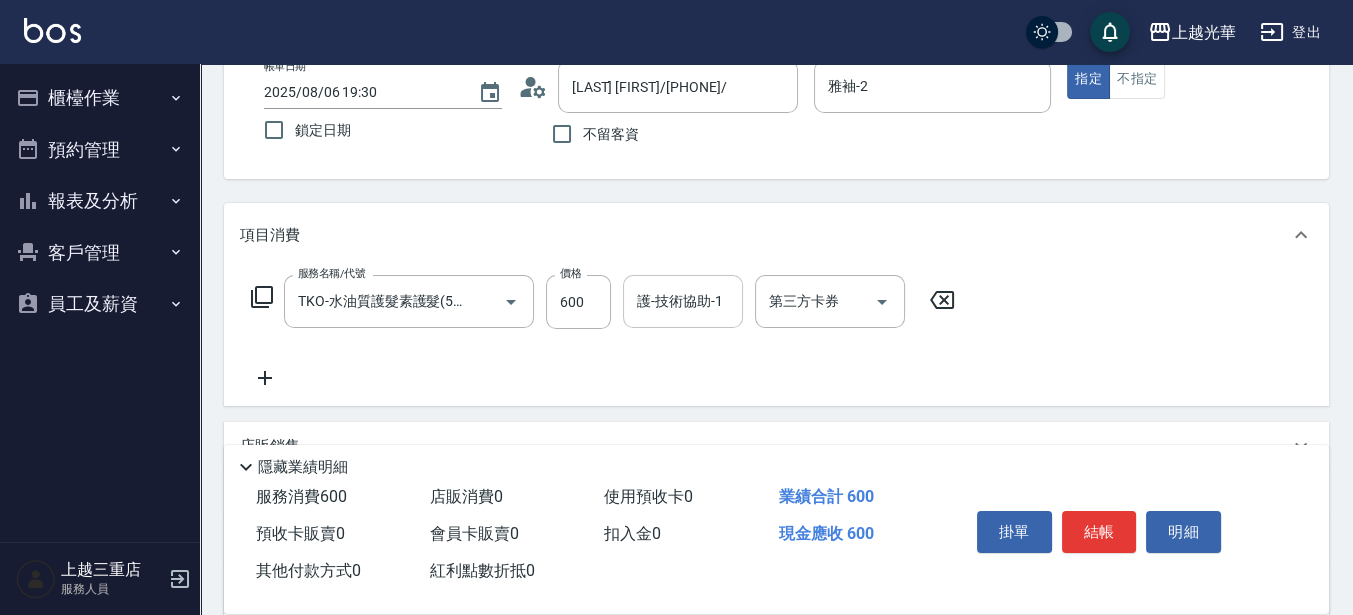 click on "護-技術協助-1" at bounding box center (683, 301) 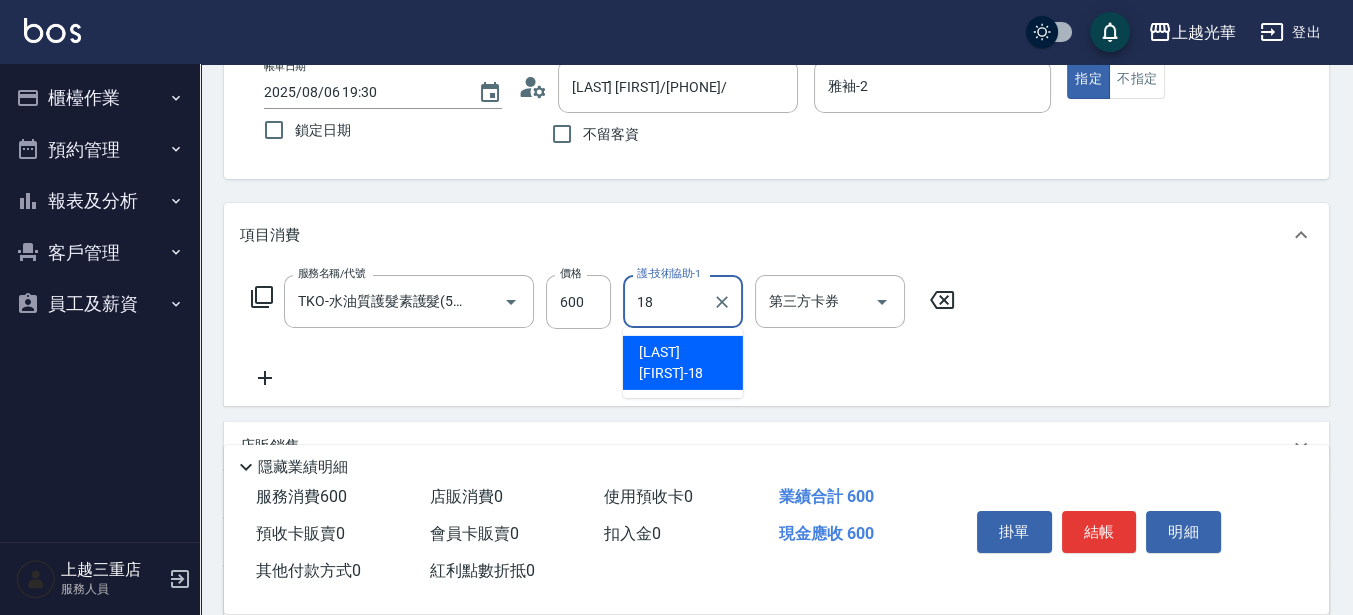 type on "[LAST] [FIRST]-[NUMBER]" 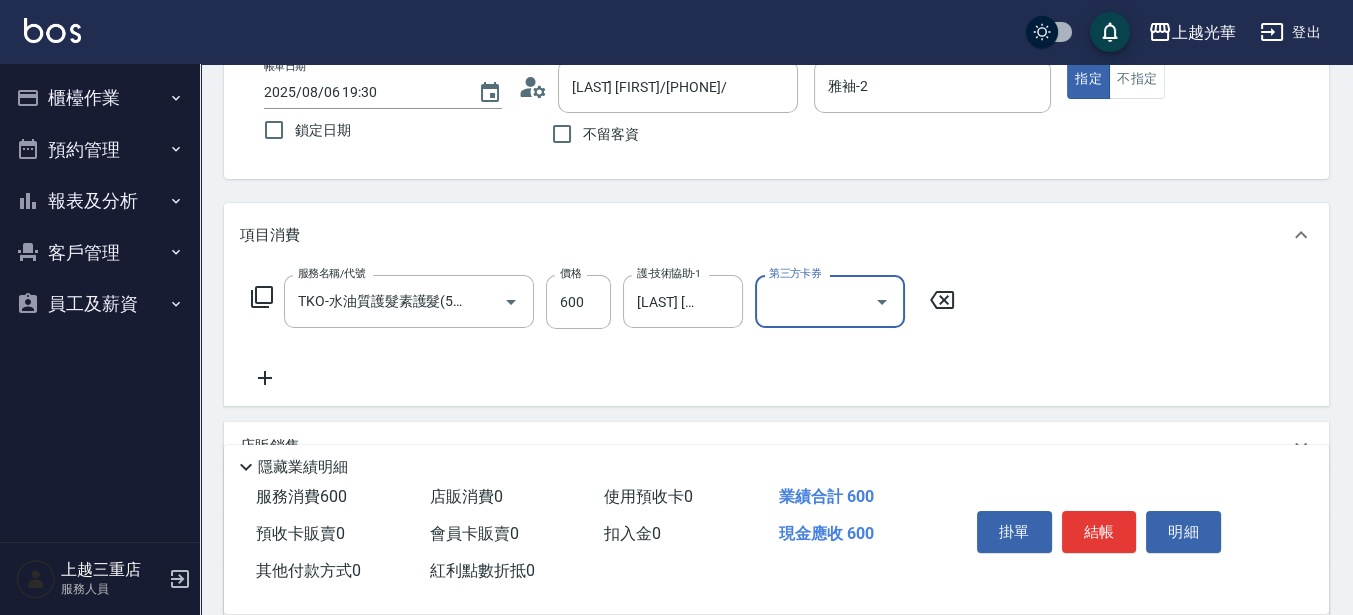 click 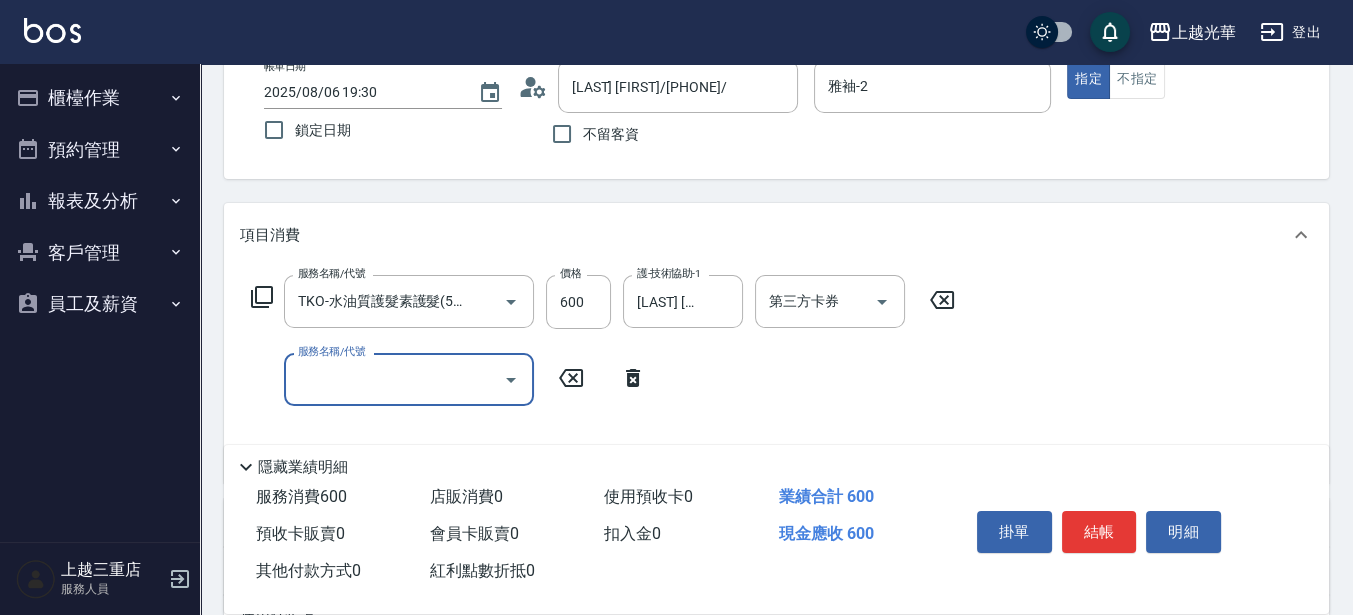 scroll, scrollTop: 0, scrollLeft: 0, axis: both 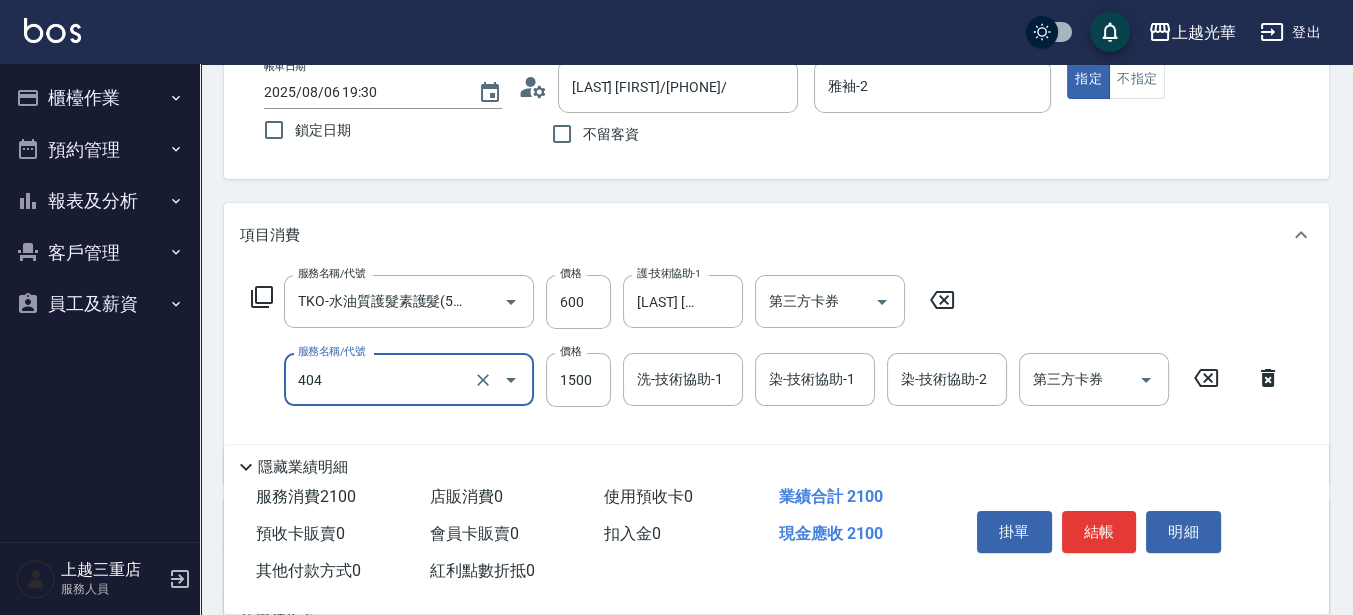 type on "設計染髮(404)" 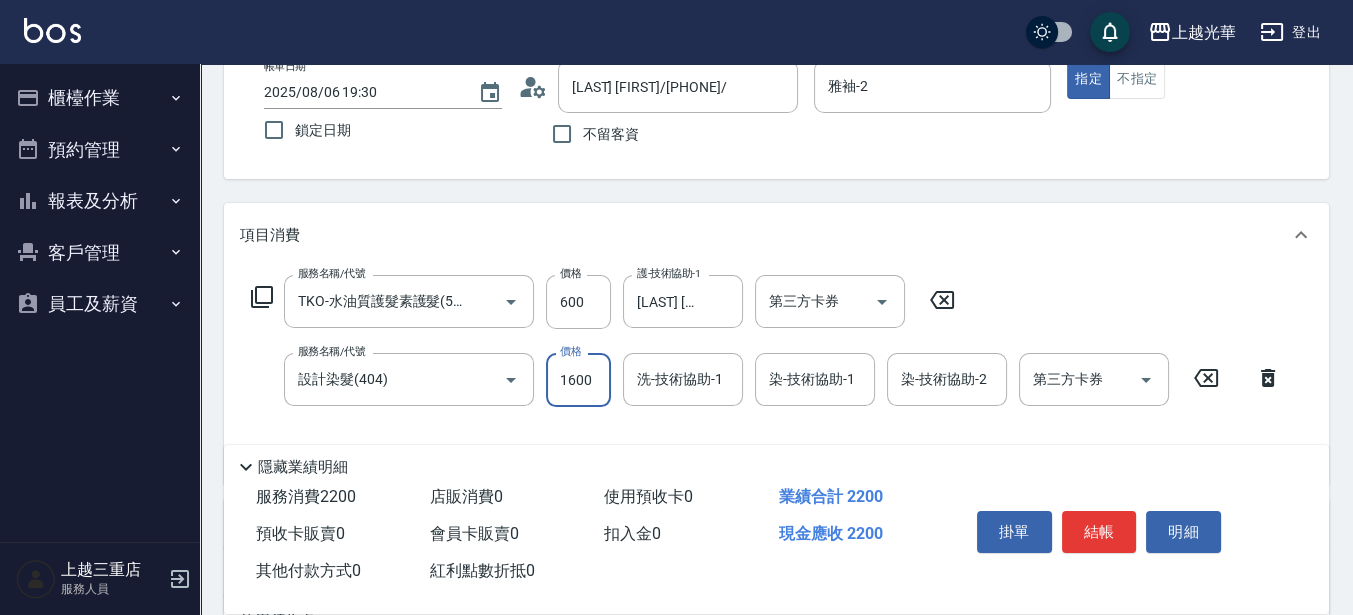 type on "1600" 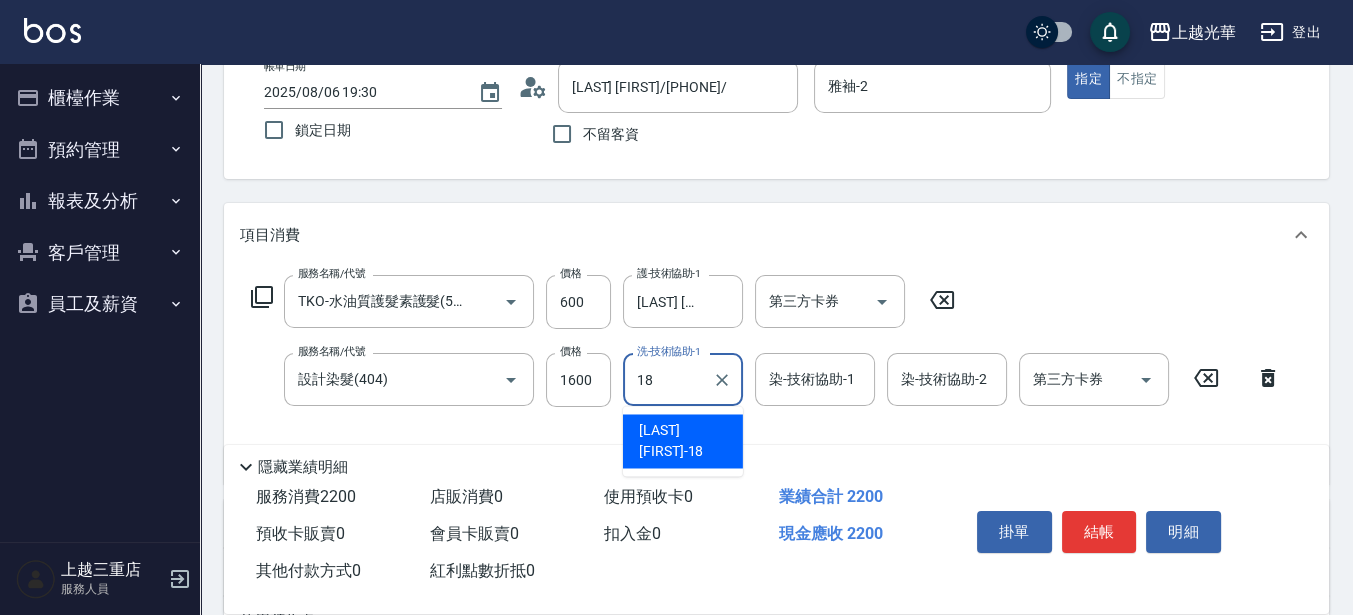 type on "[LAST] [FIRST]-[NUMBER]" 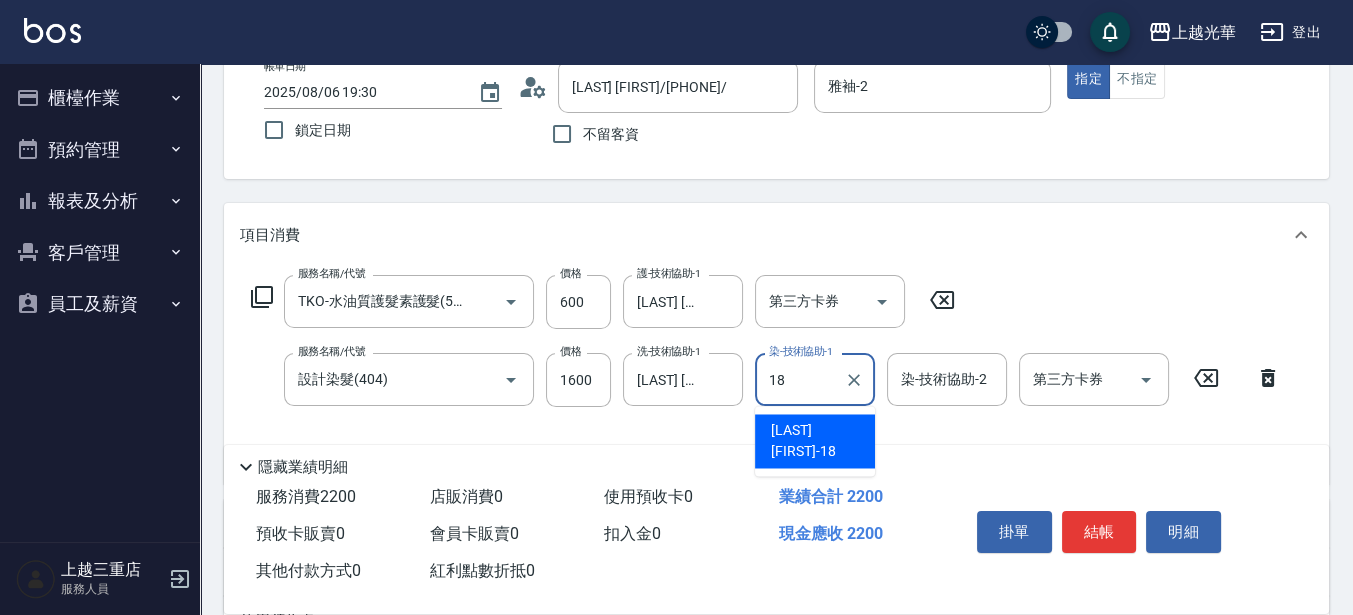 type on "[LAST] [FIRST]-[NUMBER]" 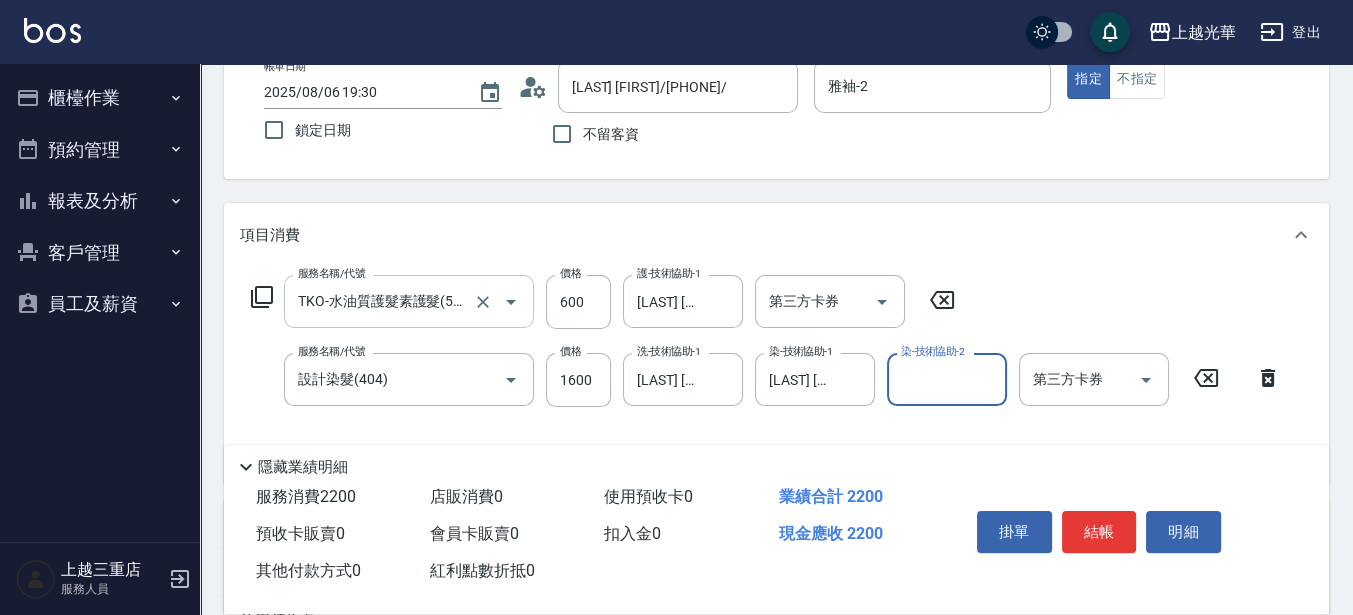 scroll, scrollTop: 250, scrollLeft: 0, axis: vertical 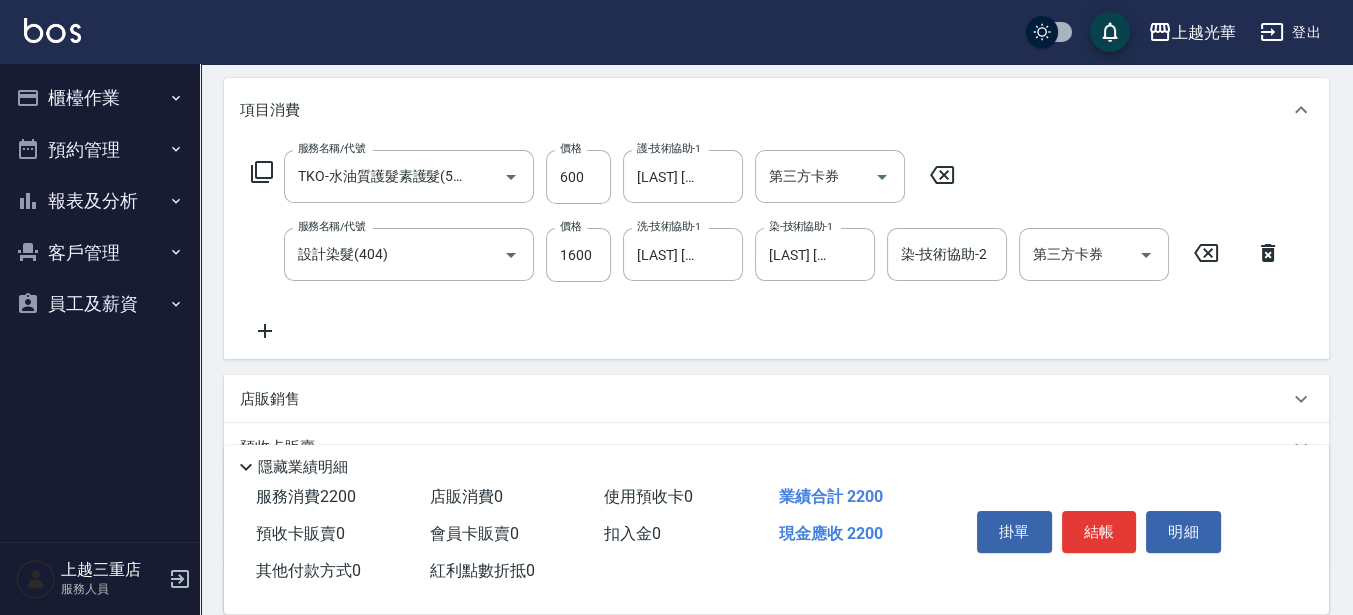 click 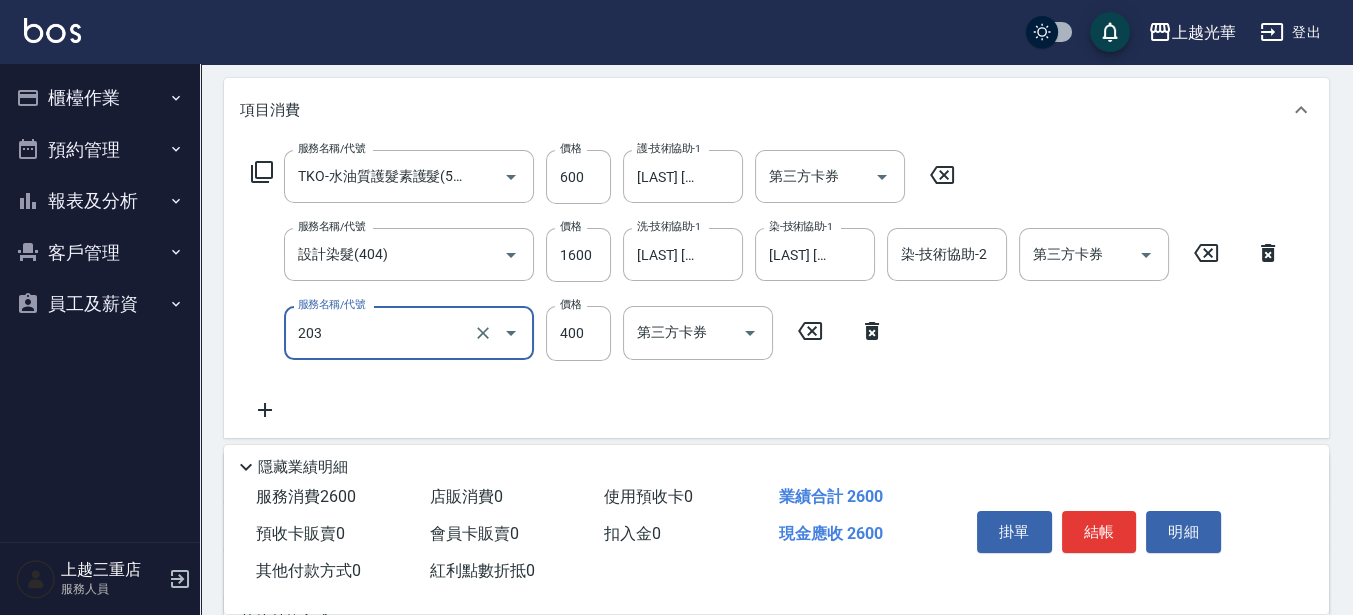 type on "指定單剪(203)" 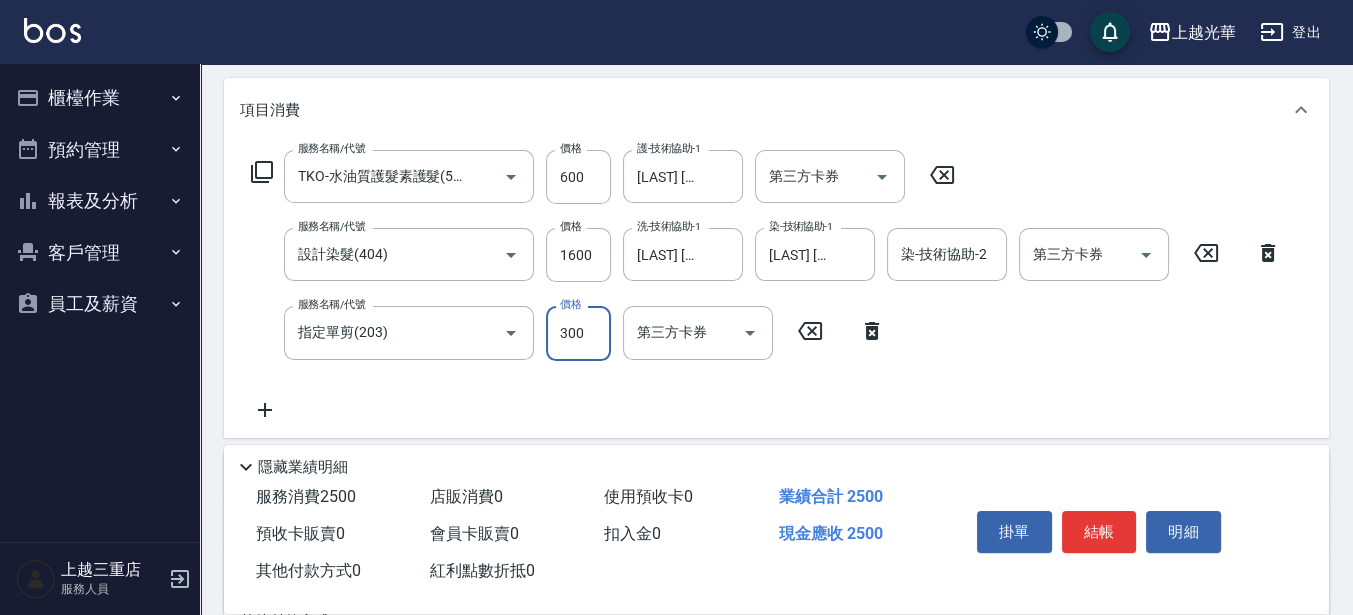 type on "300" 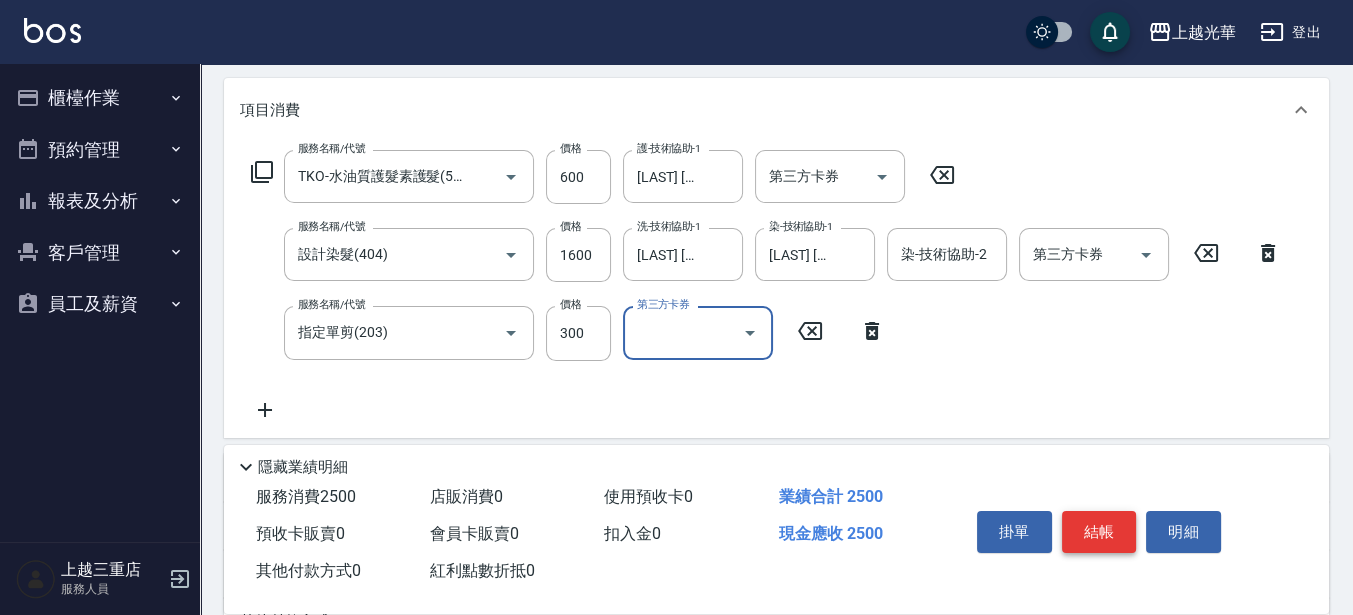 click on "結帳" at bounding box center [1099, 532] 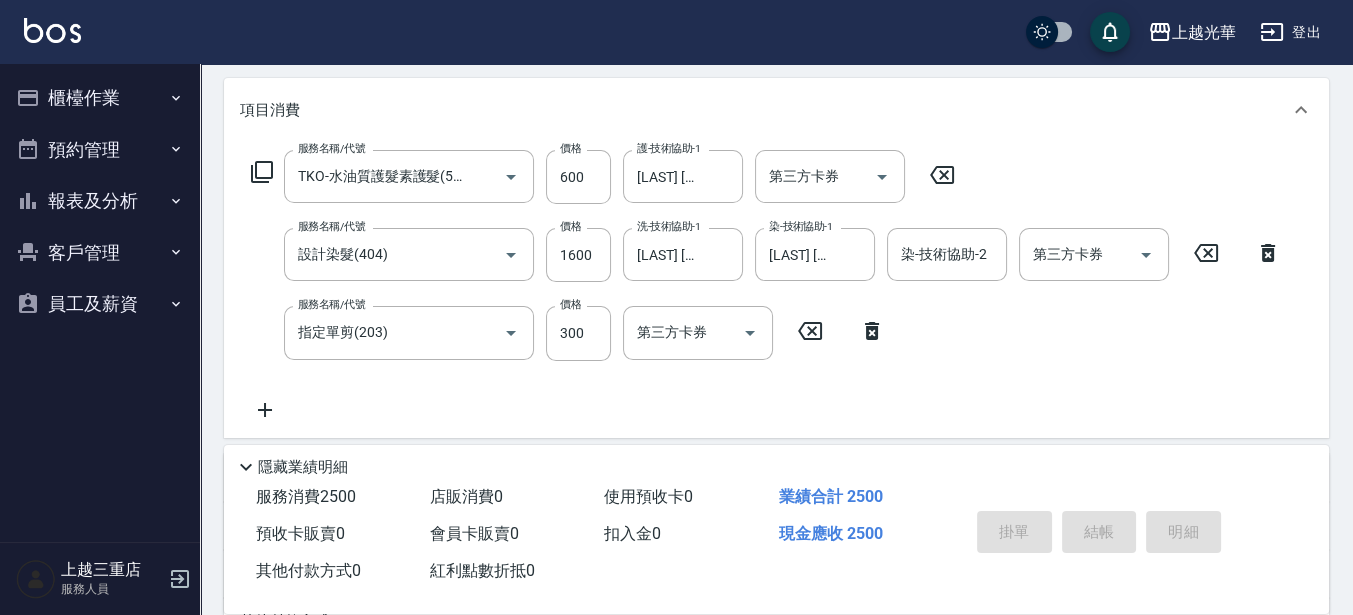 type on "2025/08/06 19:31" 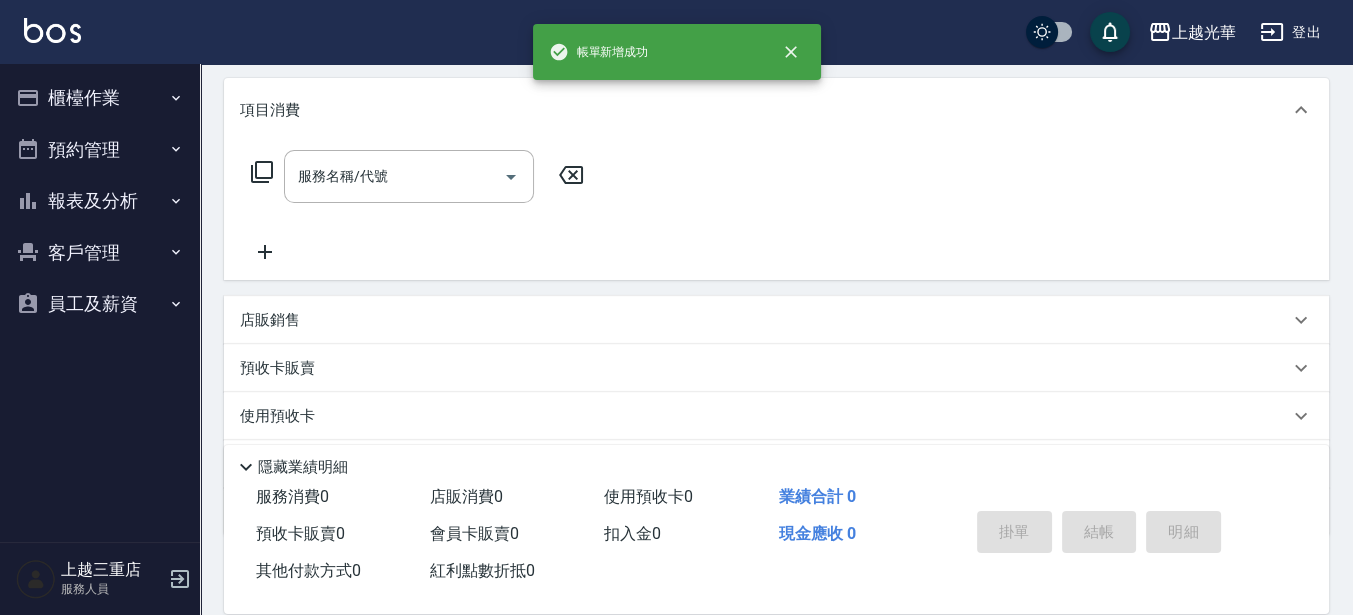 scroll, scrollTop: 0, scrollLeft: 0, axis: both 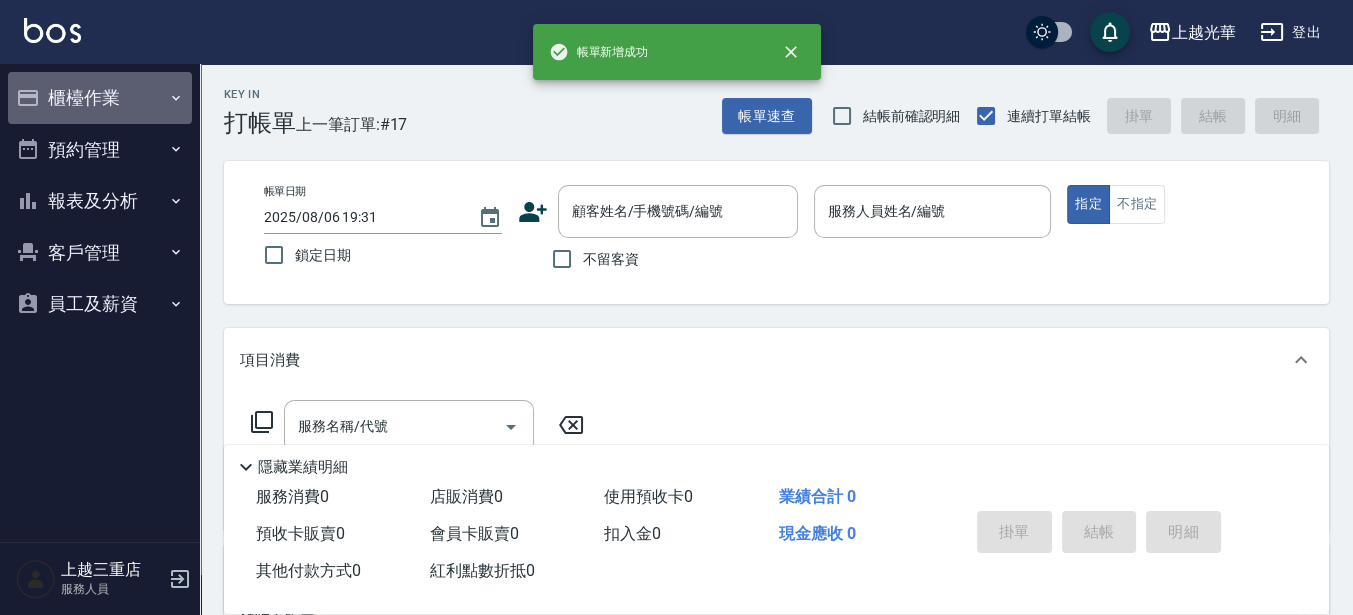 click on "櫃檯作業" at bounding box center [100, 98] 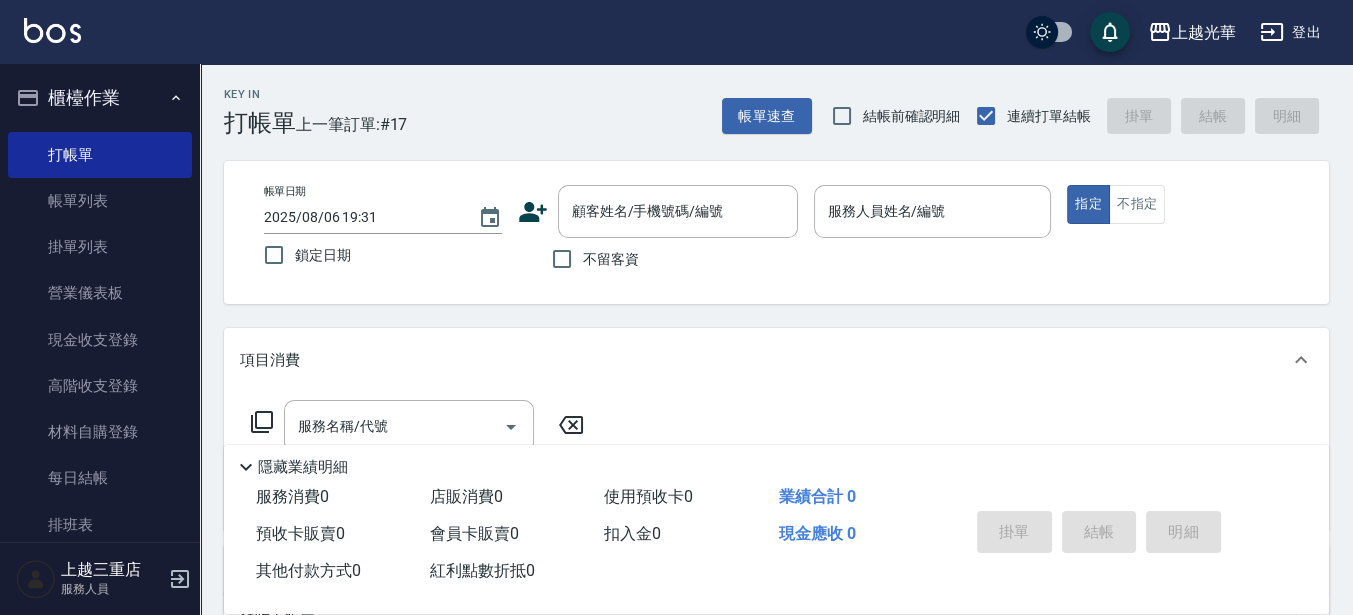 drag, startPoint x: 84, startPoint y: 190, endPoint x: 301, endPoint y: 332, distance: 259.33185 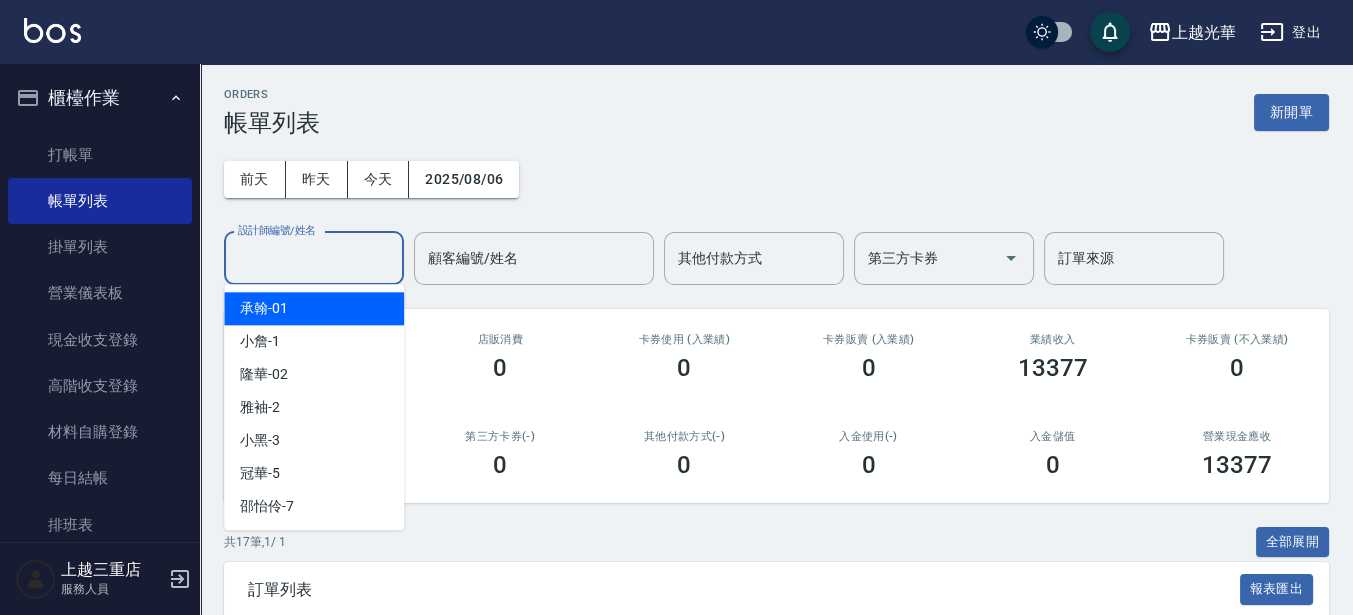 click on "設計師編號/姓名" at bounding box center (314, 258) 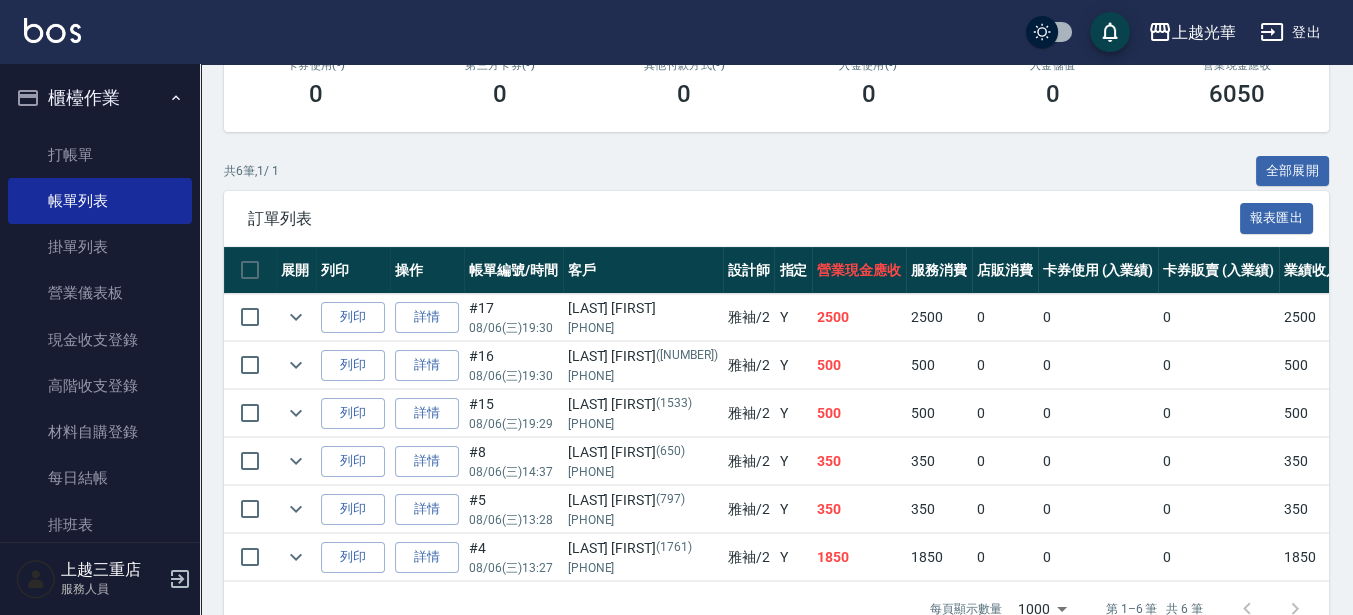 scroll, scrollTop: 375, scrollLeft: 0, axis: vertical 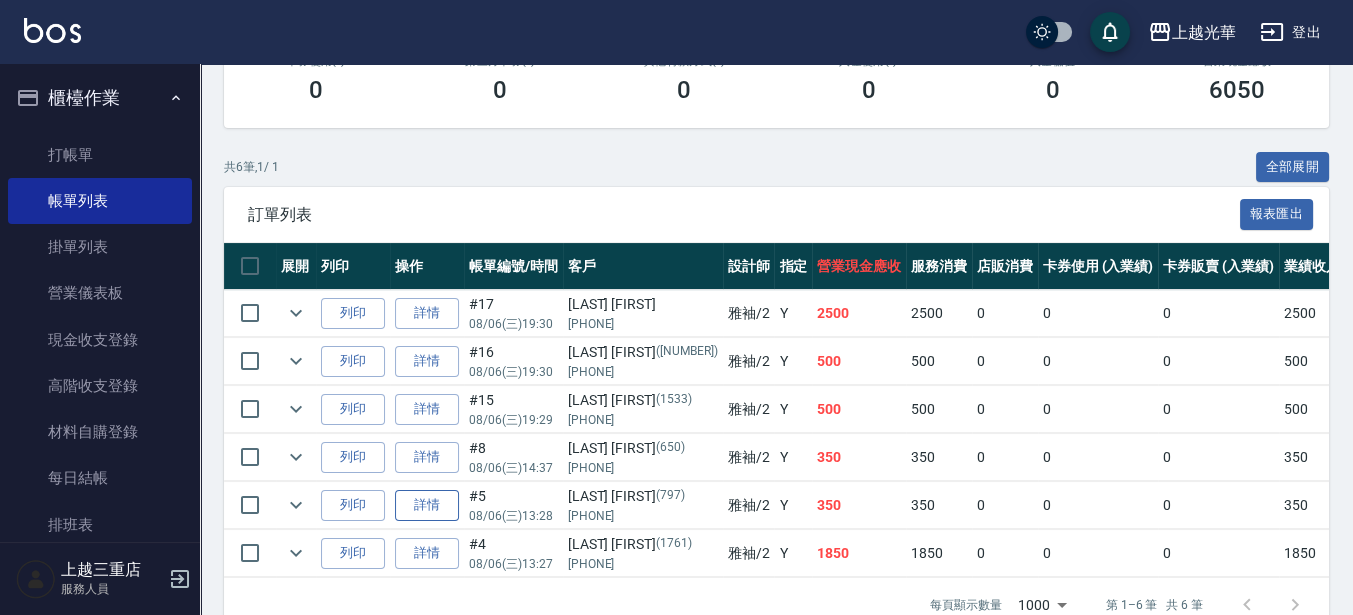 type on "雅袖-2" 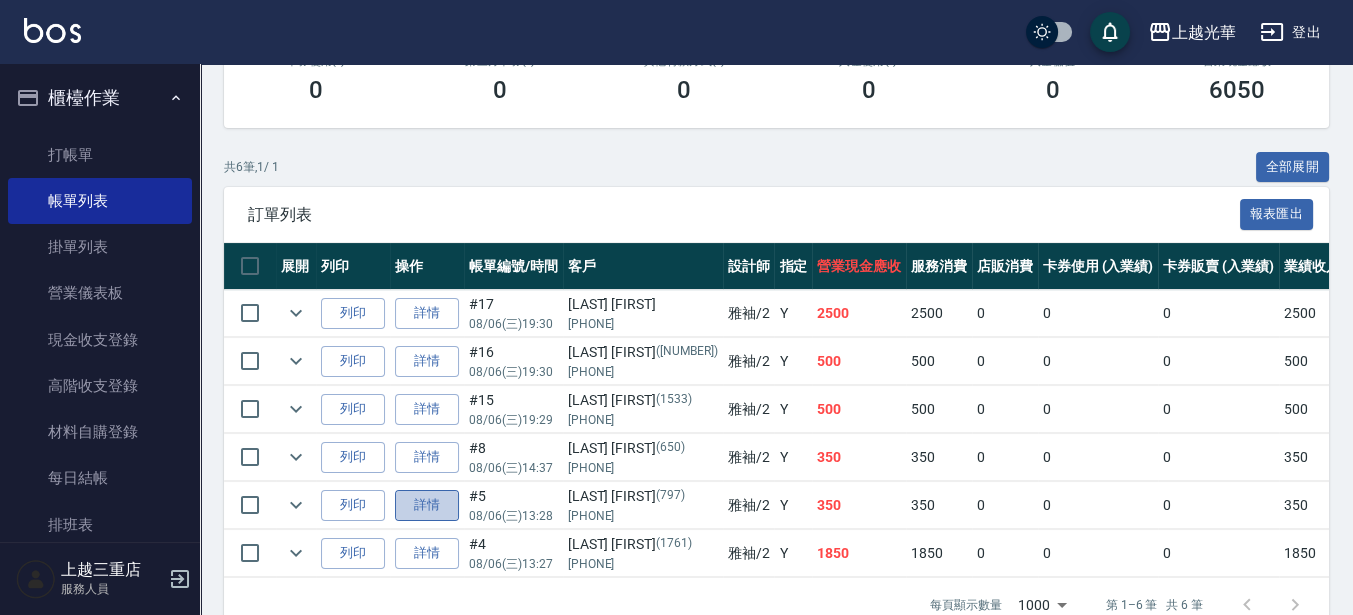 click on "詳情" at bounding box center (427, 505) 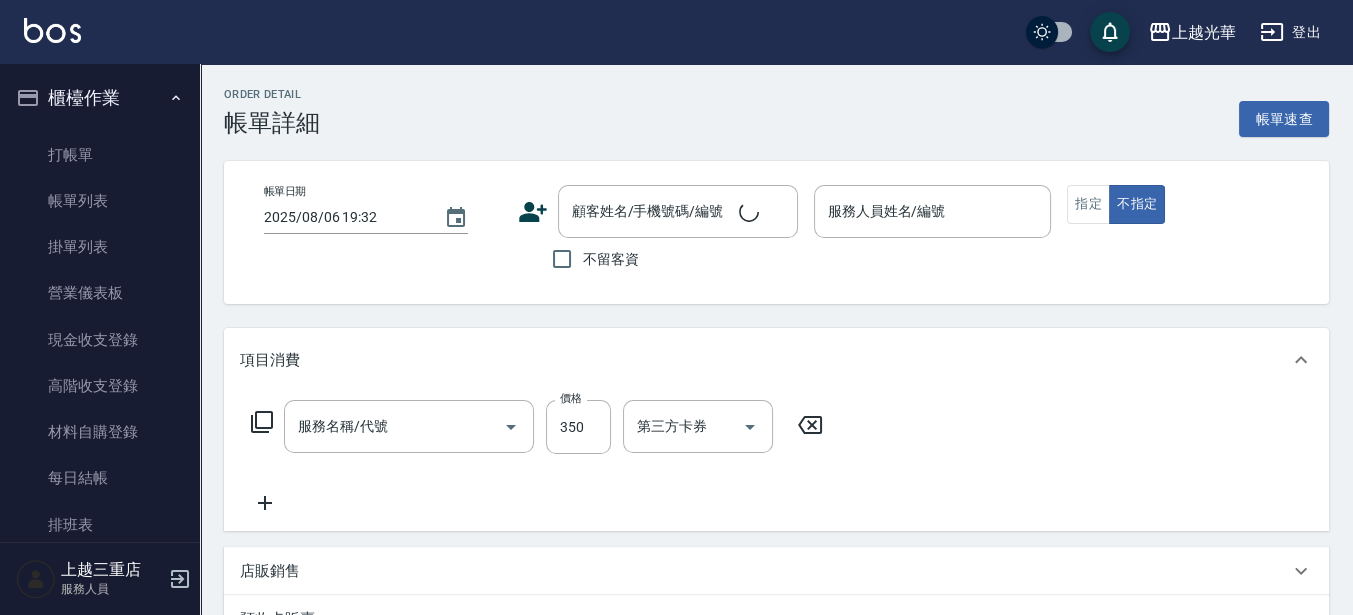type on "[DATE] [TIME]" 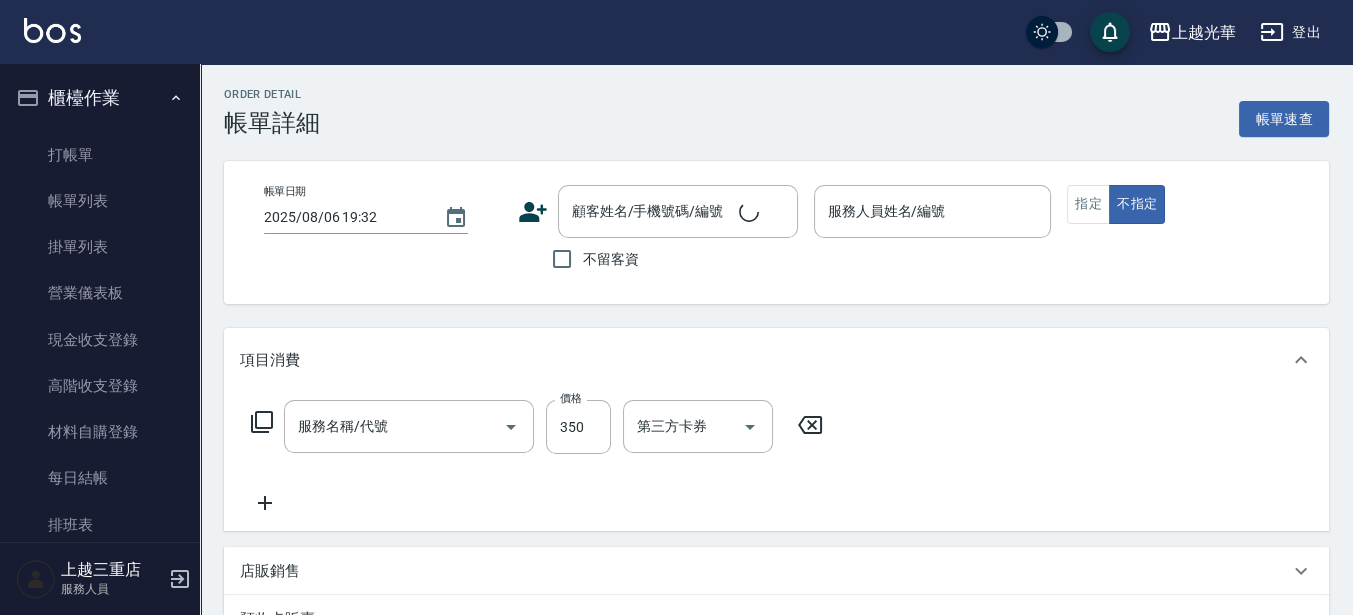 type on "雅袖-2" 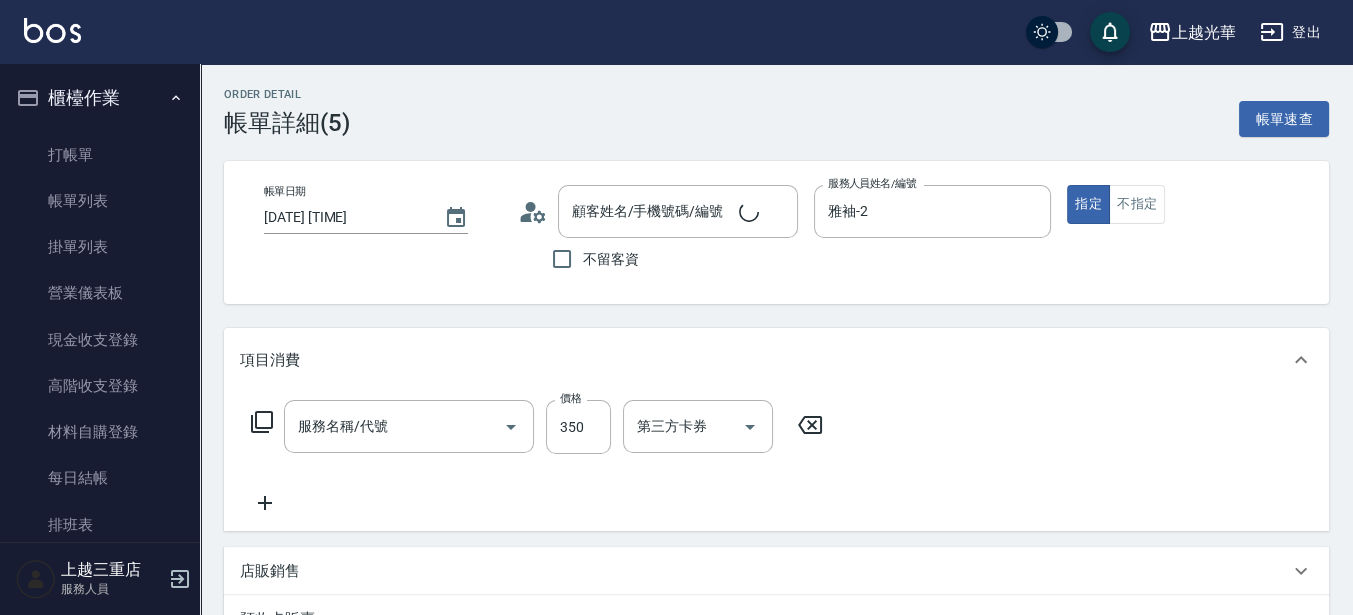 type on "指定單剪(203)" 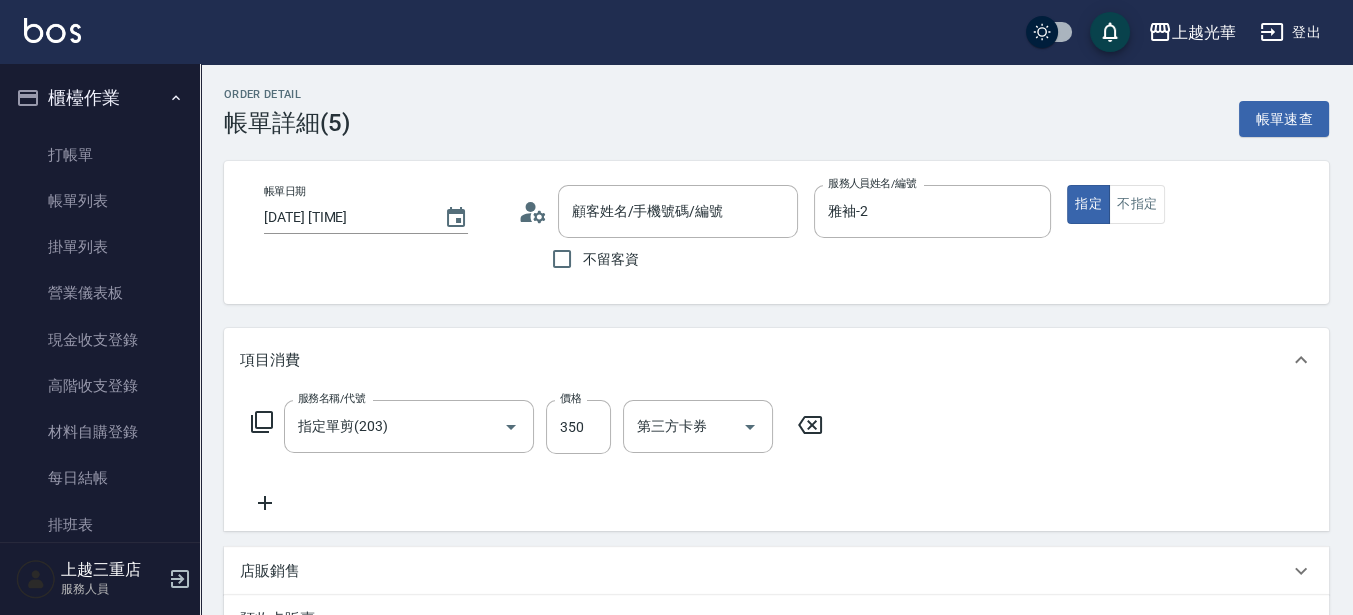 type on "[LAST] [FIRST]/[PHONE]/[NUMBER]" 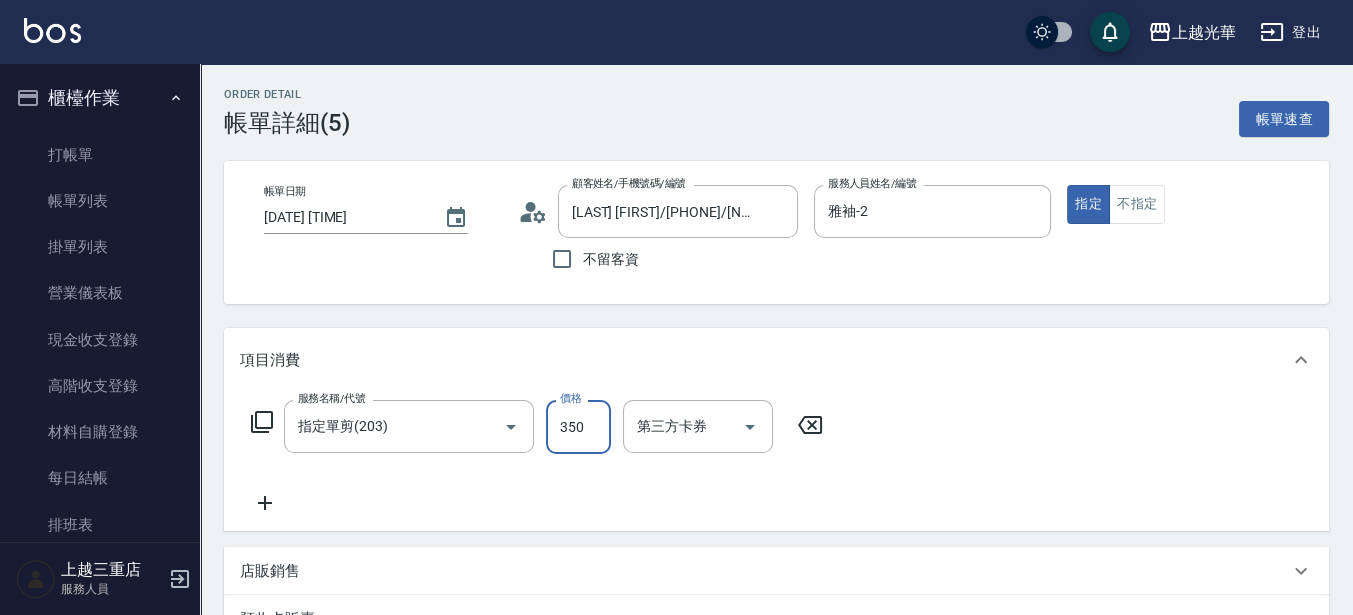 click on "350" at bounding box center [578, 427] 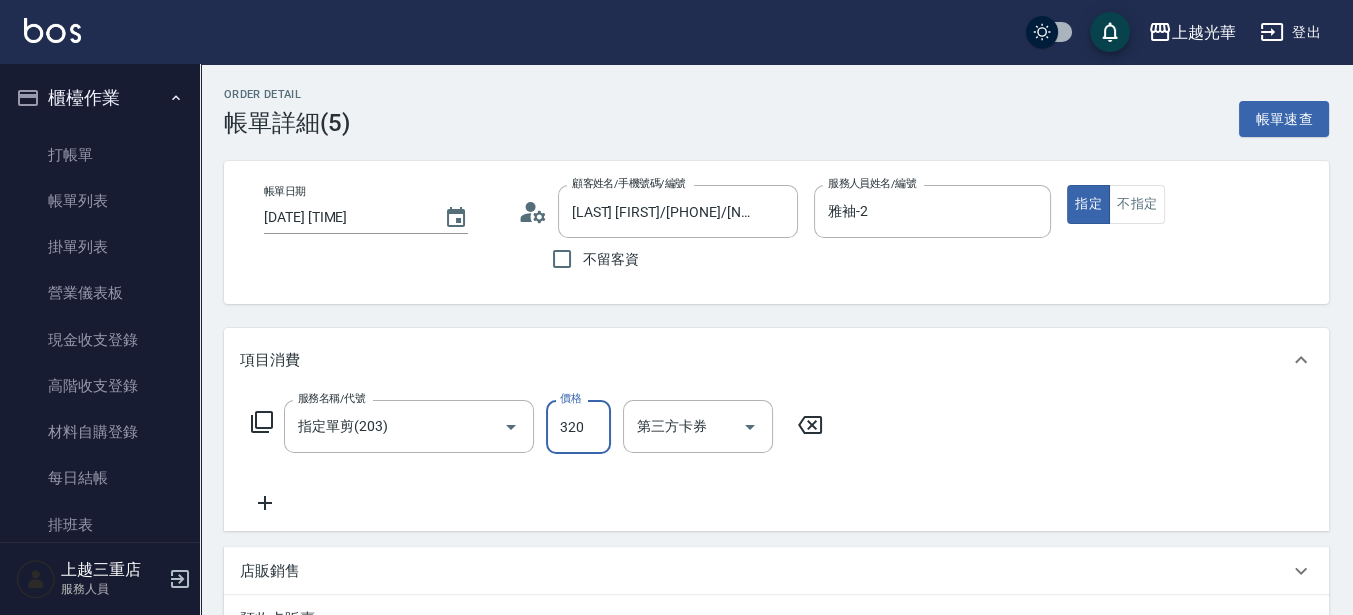 type on "320" 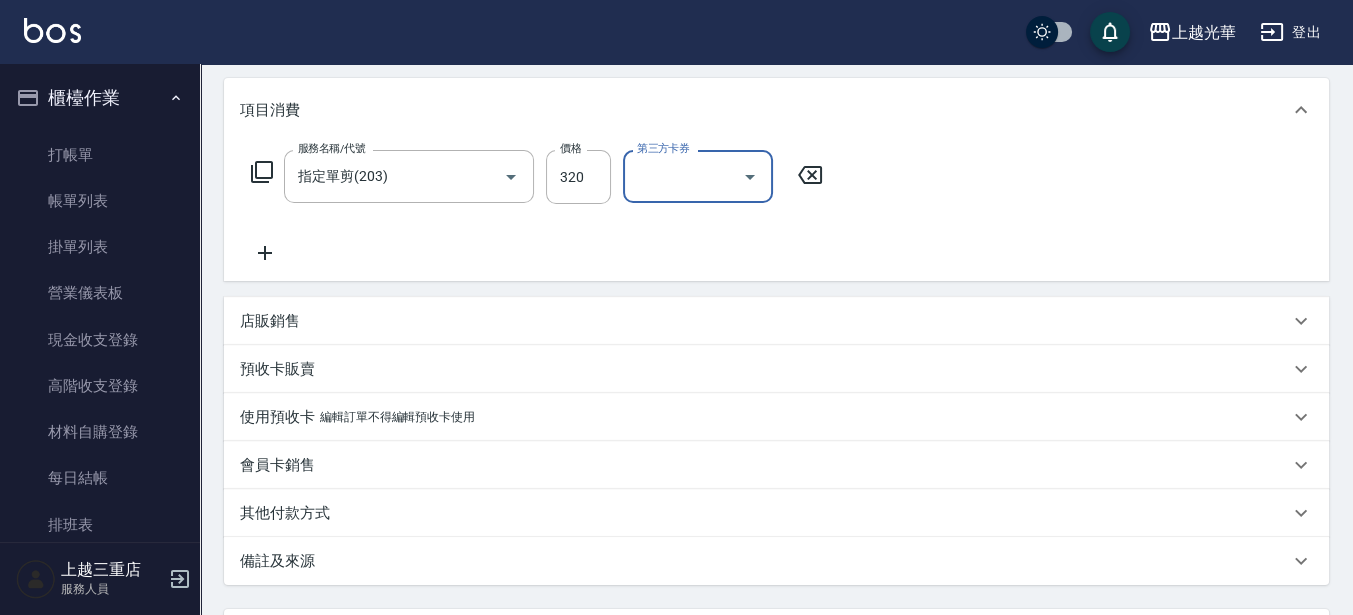scroll, scrollTop: 375, scrollLeft: 0, axis: vertical 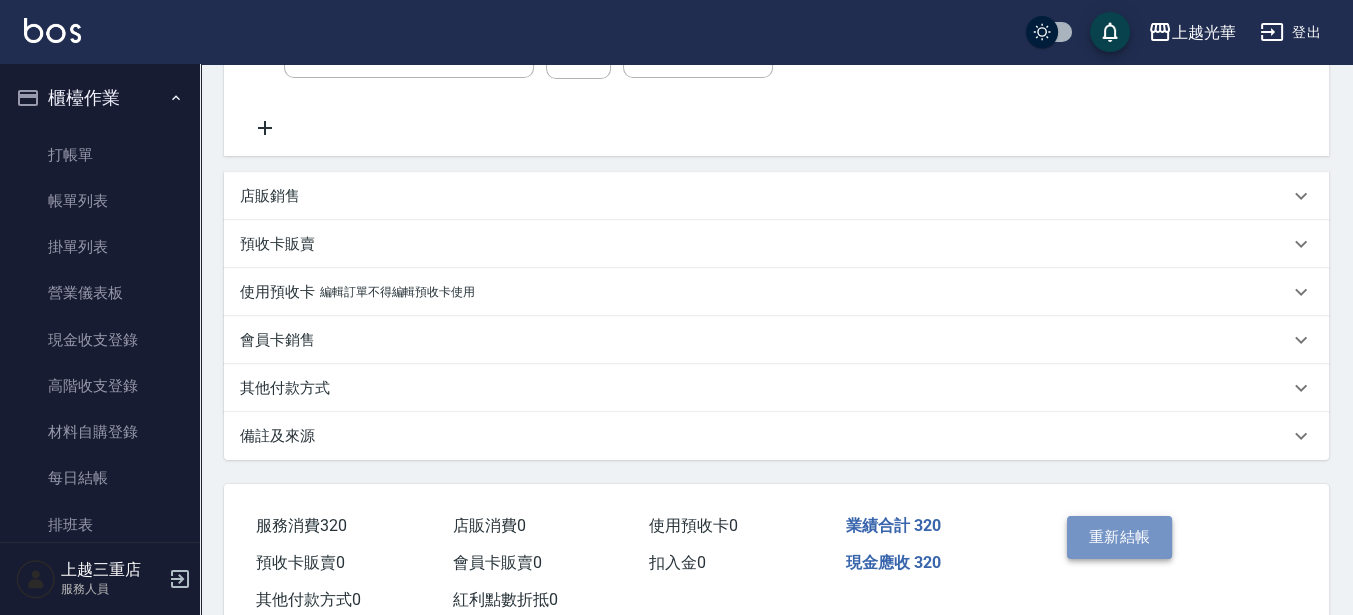 click on "重新結帳" at bounding box center [1120, 537] 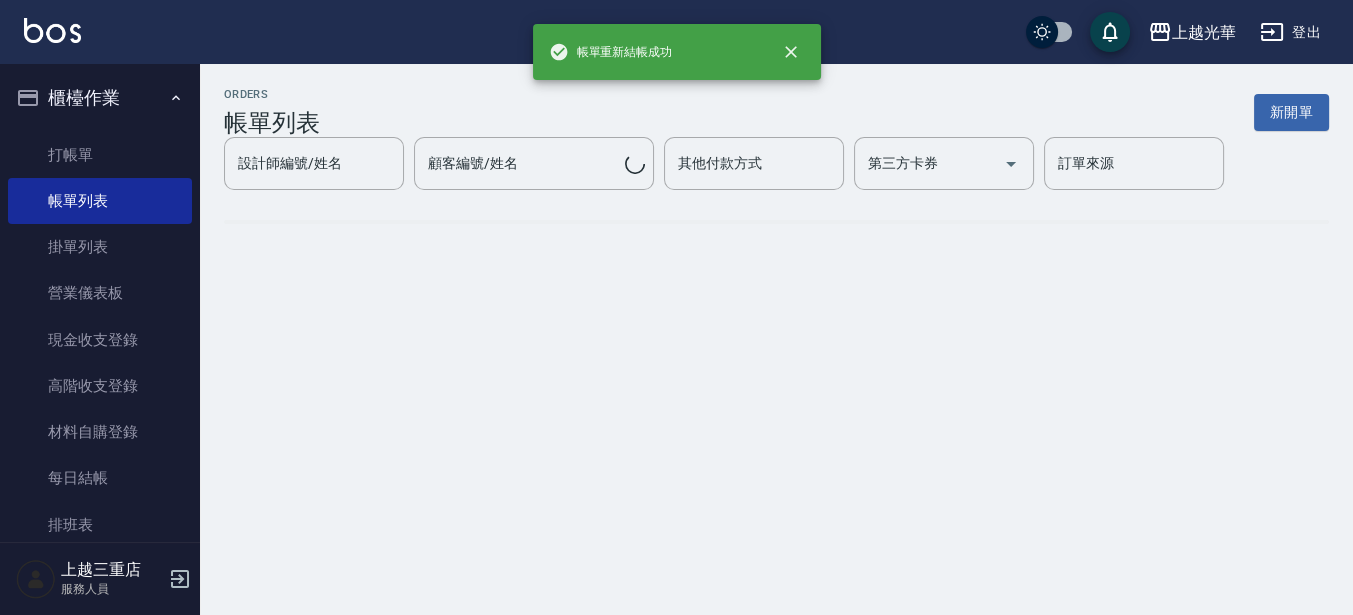 scroll, scrollTop: 0, scrollLeft: 0, axis: both 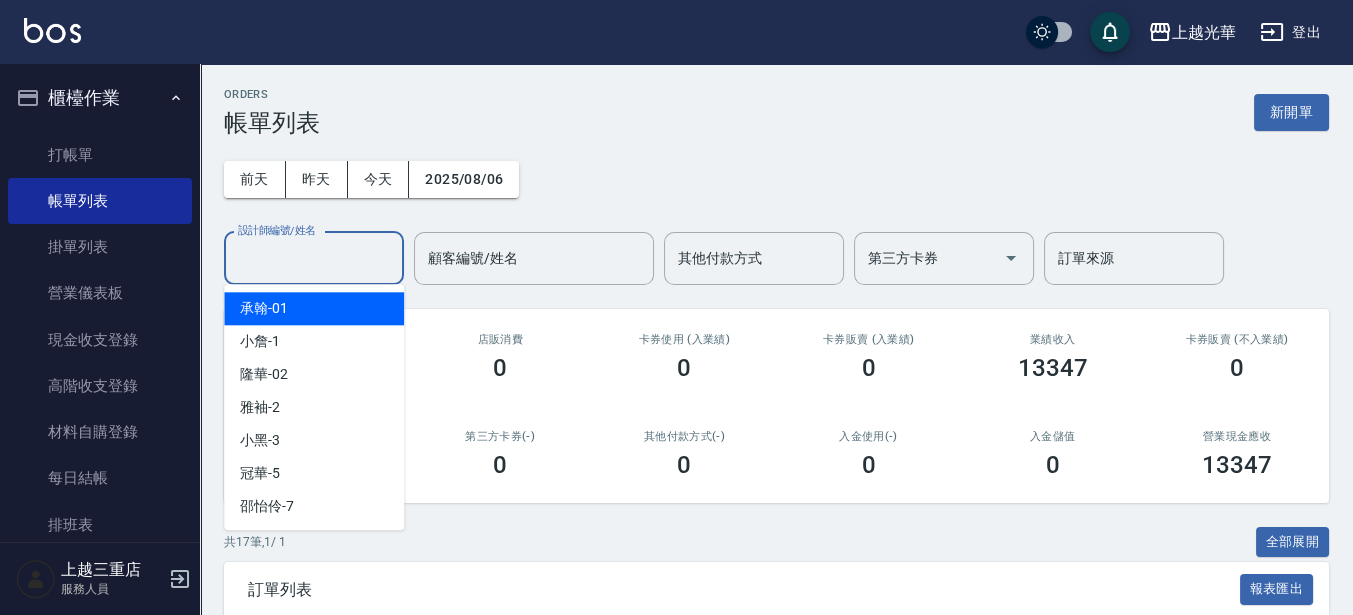 click on "設計師編號/姓名" at bounding box center (314, 258) 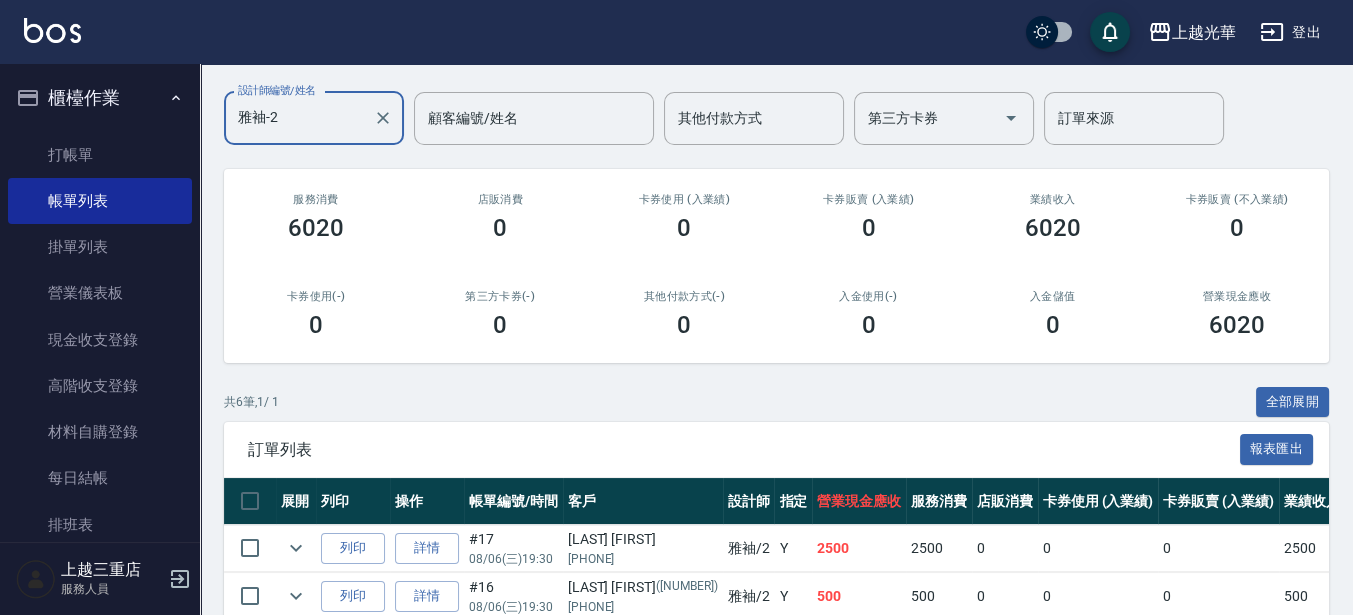 scroll, scrollTop: 0, scrollLeft: 0, axis: both 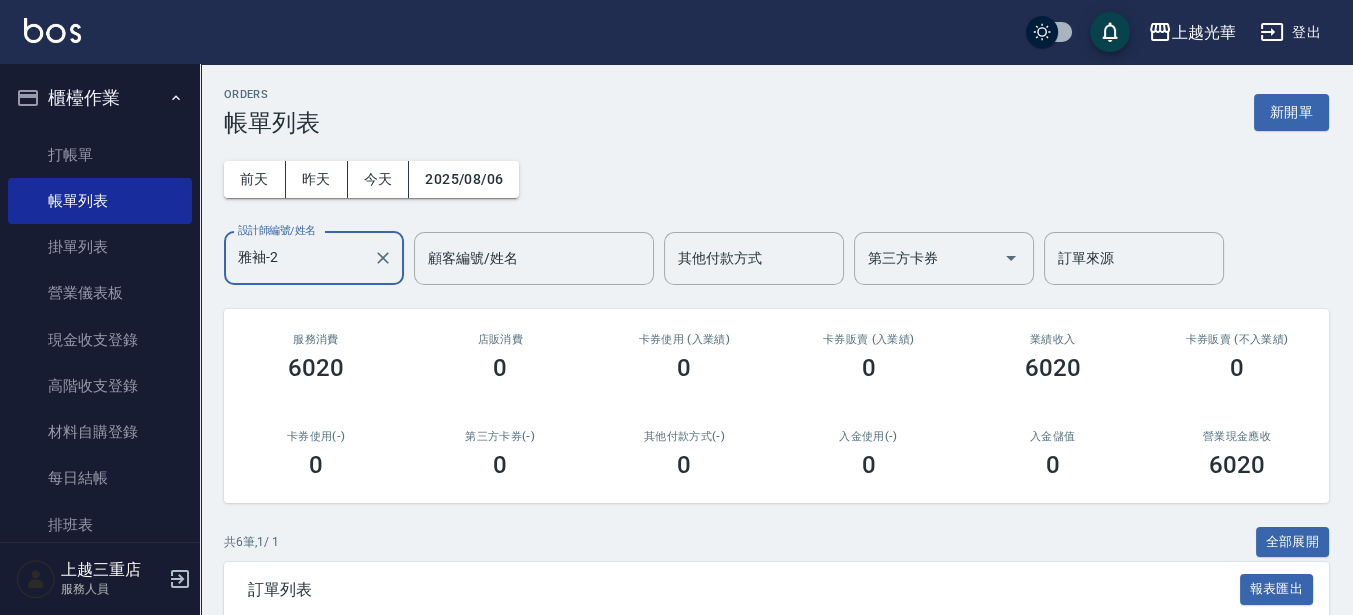 type on "雅袖-2" 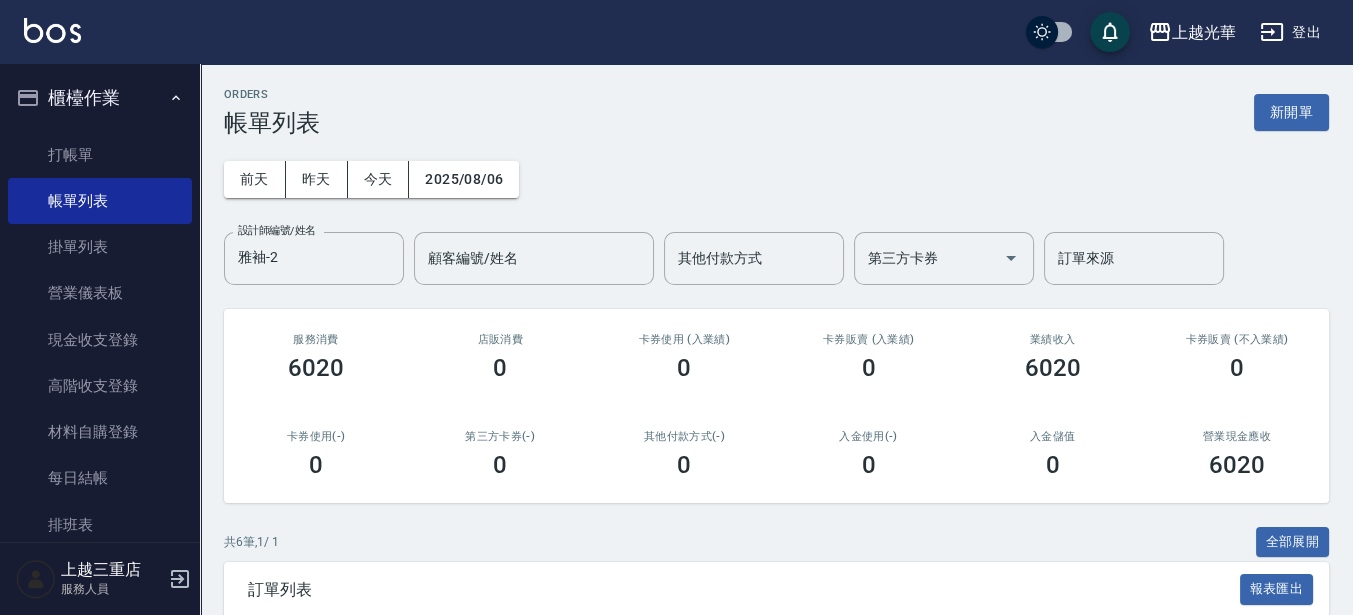 click at bounding box center (52, 30) 